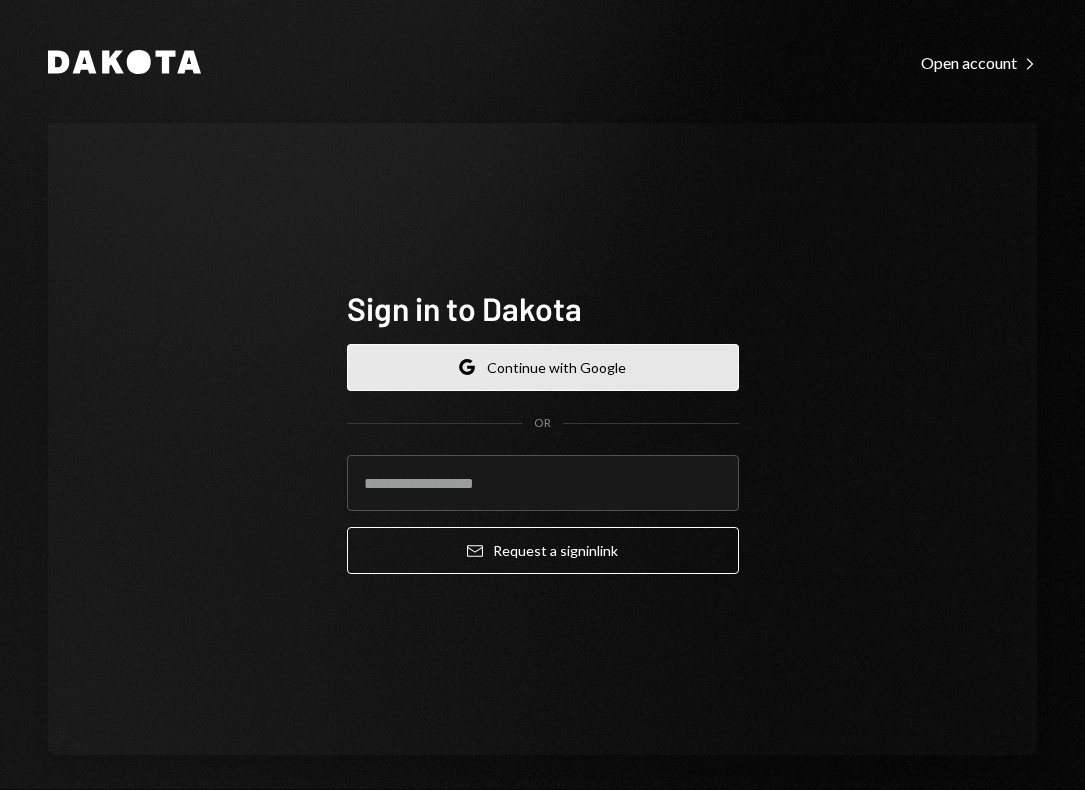 scroll, scrollTop: 0, scrollLeft: 0, axis: both 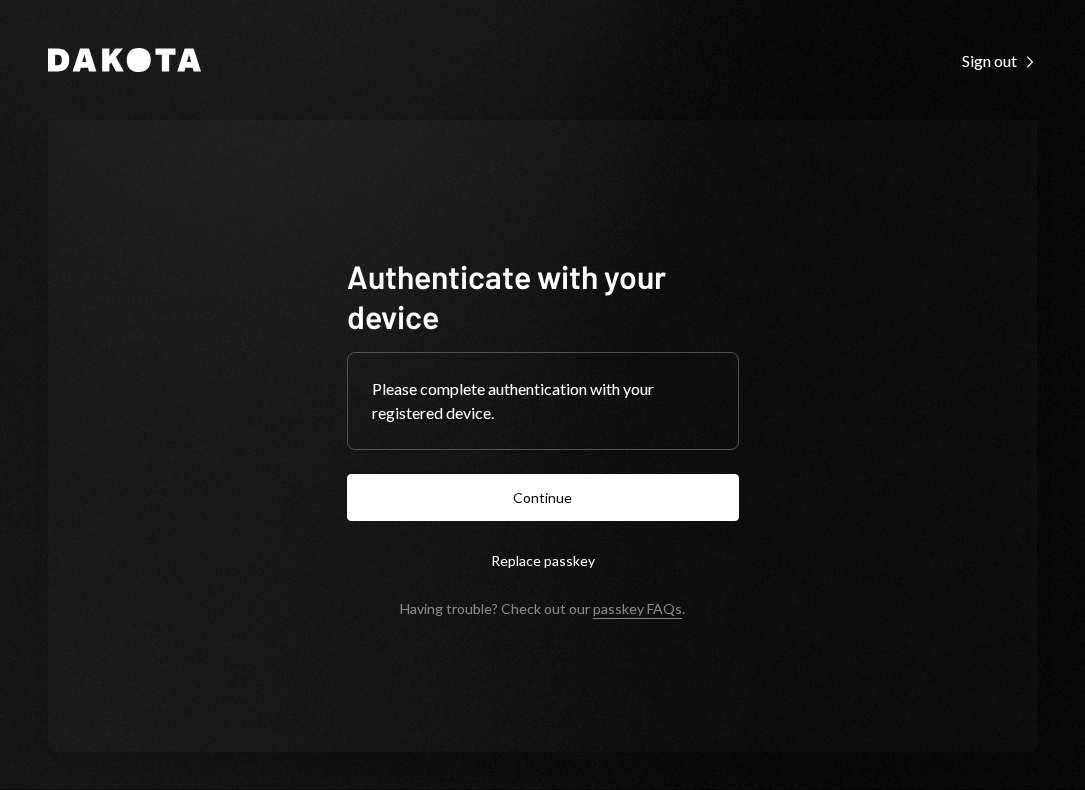 type 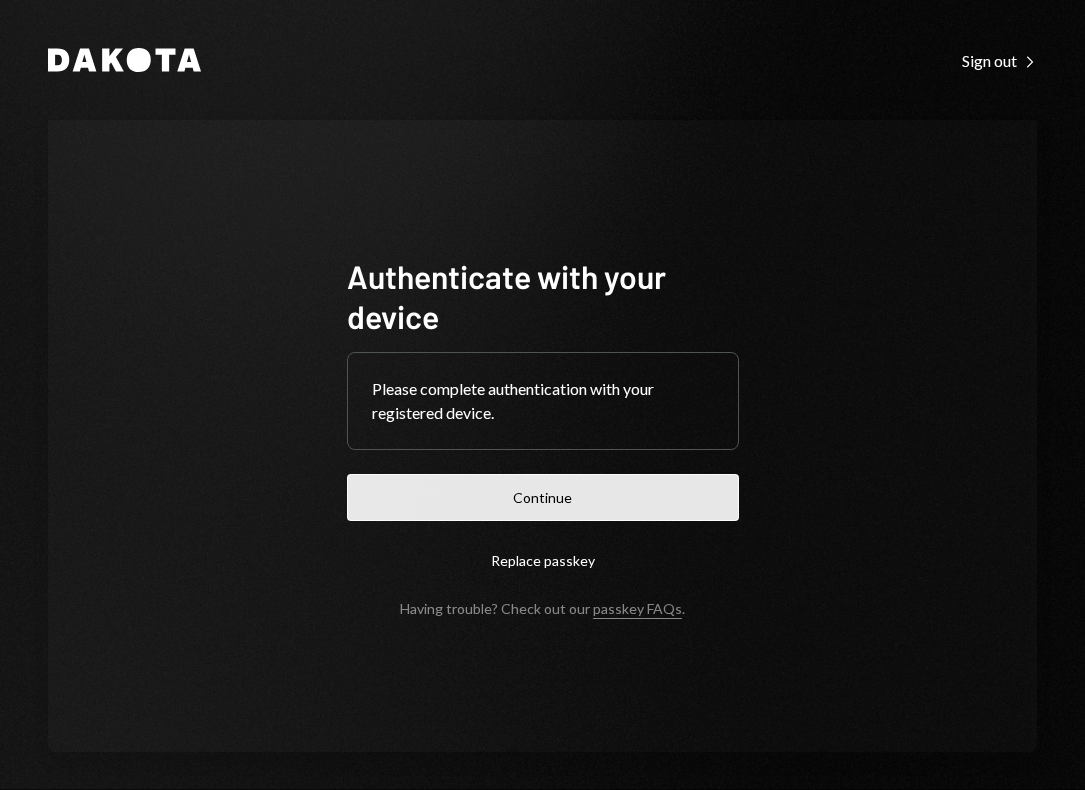 click on "Continue" at bounding box center (543, 497) 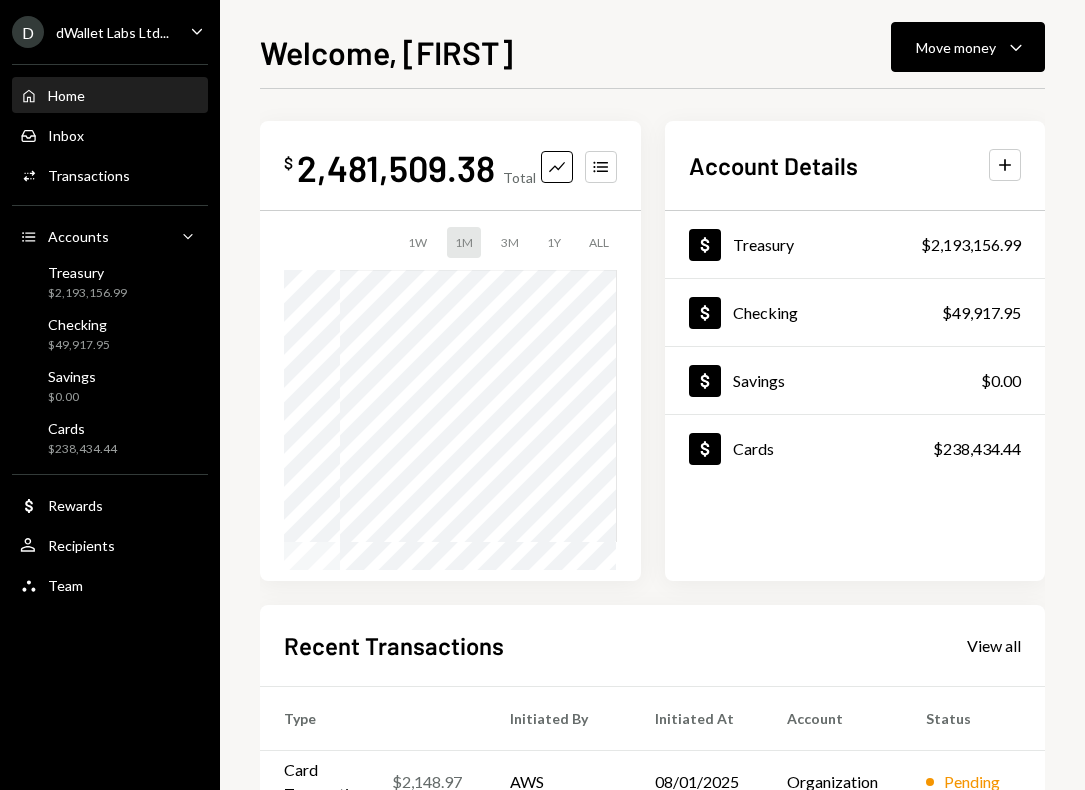 click on "Welcome, David Move money Caret Down $ 2,481,509.38 Total Graph Accounts 1W 1M 3M 1Y ALL Account Details Plus Dollar Treasury $2,193,156.99 Dollar Checking $49,917.95 Dollar Savings $0.00 Dollar Cards $238,434.44 Recent Transactions View all Type Initiated By Initiated At Account Status Card Transaction $2,148.97 AWS 08/01/2025 Organization Pending Card Transaction $587.98 Google gsuite, Microsoft 08/01/2025 Organization Pending Card Transaction $912.00 Github, Vercel etc. 07/28/2025 Organization Completed Card Transaction $16.50 Google gsuite, Microsoft 07/24/2025 Organization Completed Card Transaction $84.54 Domains and Web 07/21/2025 Organization Completed" at bounding box center [652, 409] 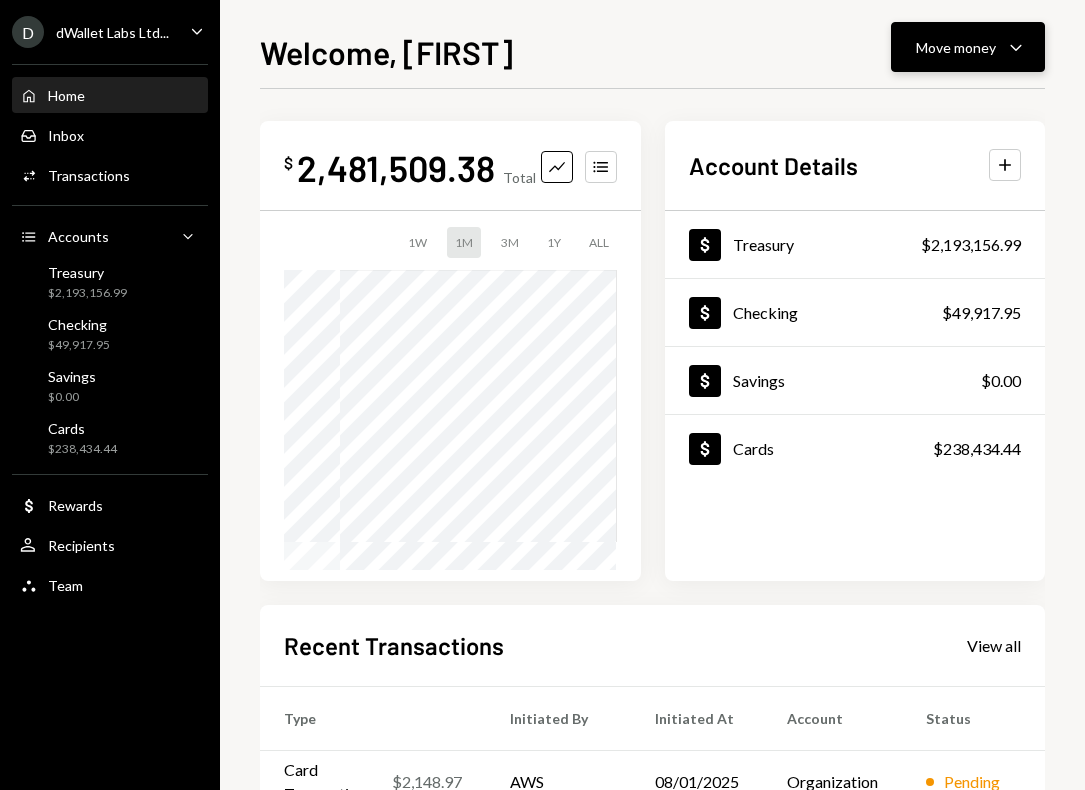 click on "Move money" at bounding box center [956, 47] 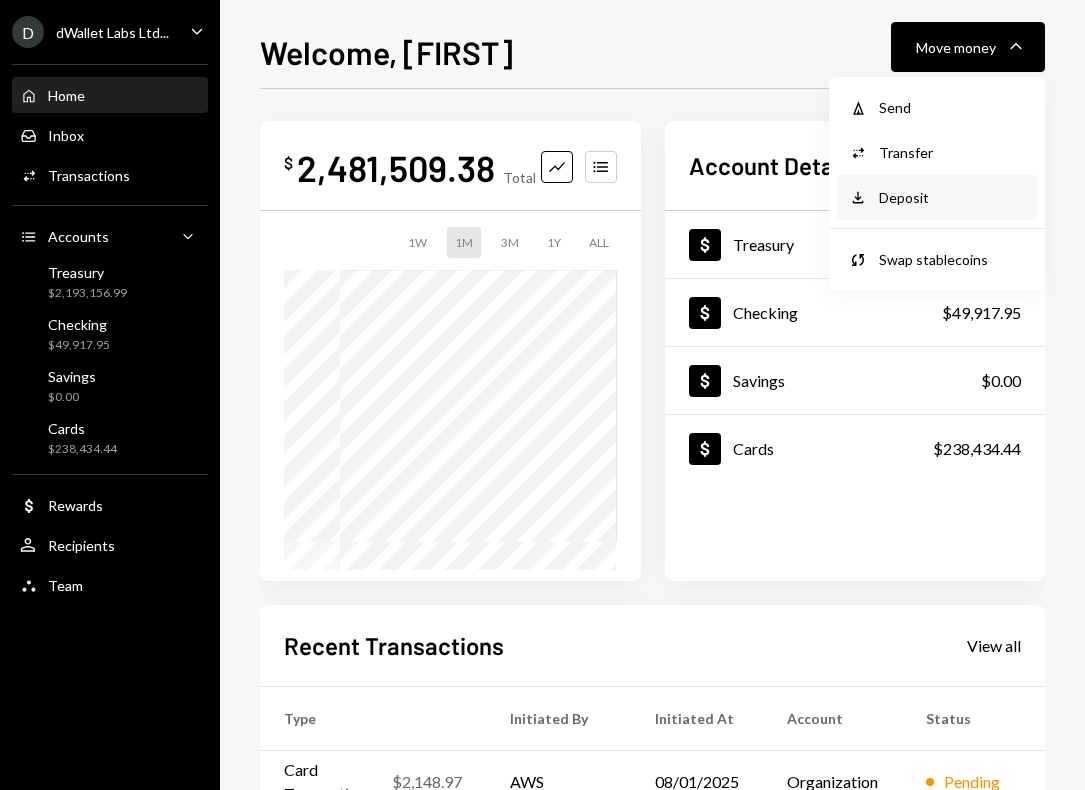 click on "Deposit Deposit" at bounding box center [937, 197] 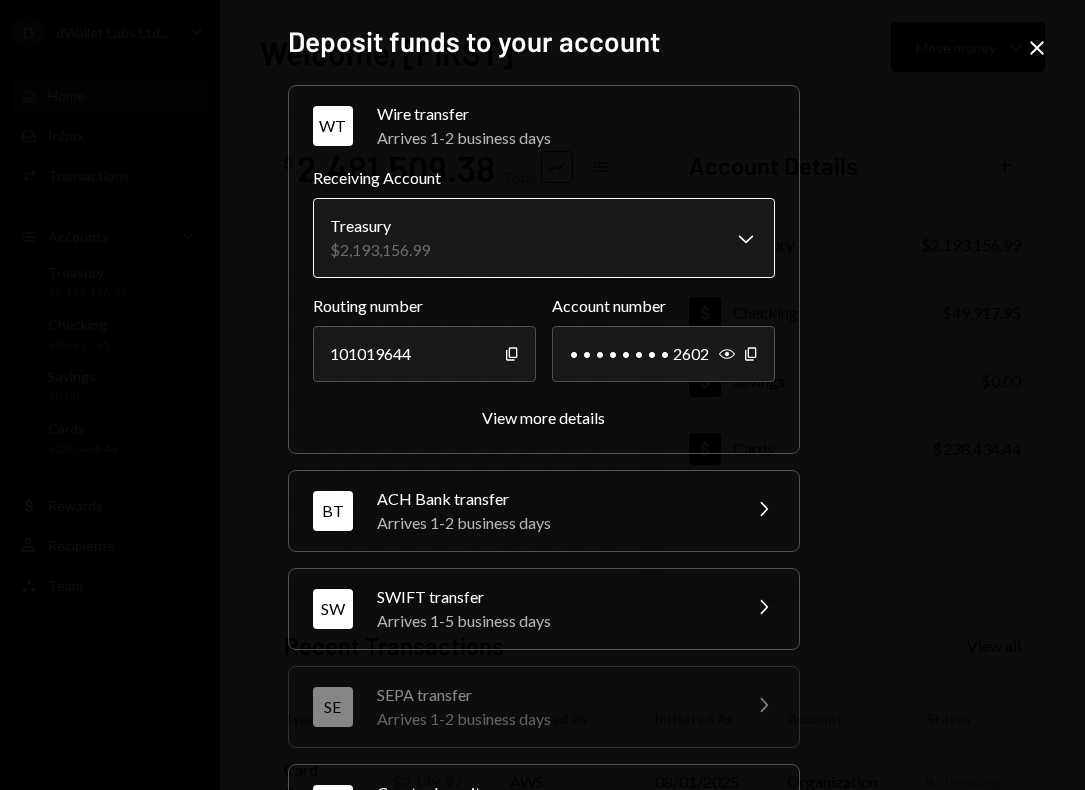 click on "D dWallet Labs Ltd... Caret Down Home Home Inbox Inbox Activities Transactions Accounts Accounts Caret Down Treasury $2,193,156.99 Checking $49,917.95 Savings $0.00 Cards $238,434.44 Dollar Rewards User Recipients Team Team Welcome, David Move money Caret Down $ 2,481,509.38 Total Graph Accounts 1W 1M 3M 1Y ALL Account Details Plus Dollar Treasury $2,193,156.99 Dollar Checking $49,917.95 Dollar Savings $0.00 Dollar Cards $238,434.44 Recent Transactions View all Type Initiated By Initiated At Account Status Card Transaction $2,148.97 AWS 08/01/2025 Organization Pending Card Transaction $587.98 Google gsuite, Microsoft 08/01/2025 Organization Pending Card Transaction $912.00 Github, Vercel etc. 07/28/2025 Organization Completed Card Transaction $16.50 Google gsuite, Microsoft 07/24/2025 Organization Completed Card Transaction $84.54 Domains and Web 07/21/2025 Organization Completed /dashboard Deposit funds to your account WT Wire transfer Arrives 1-2 business days Chevron Right Receiving Account Treasury Copy" at bounding box center (542, 395) 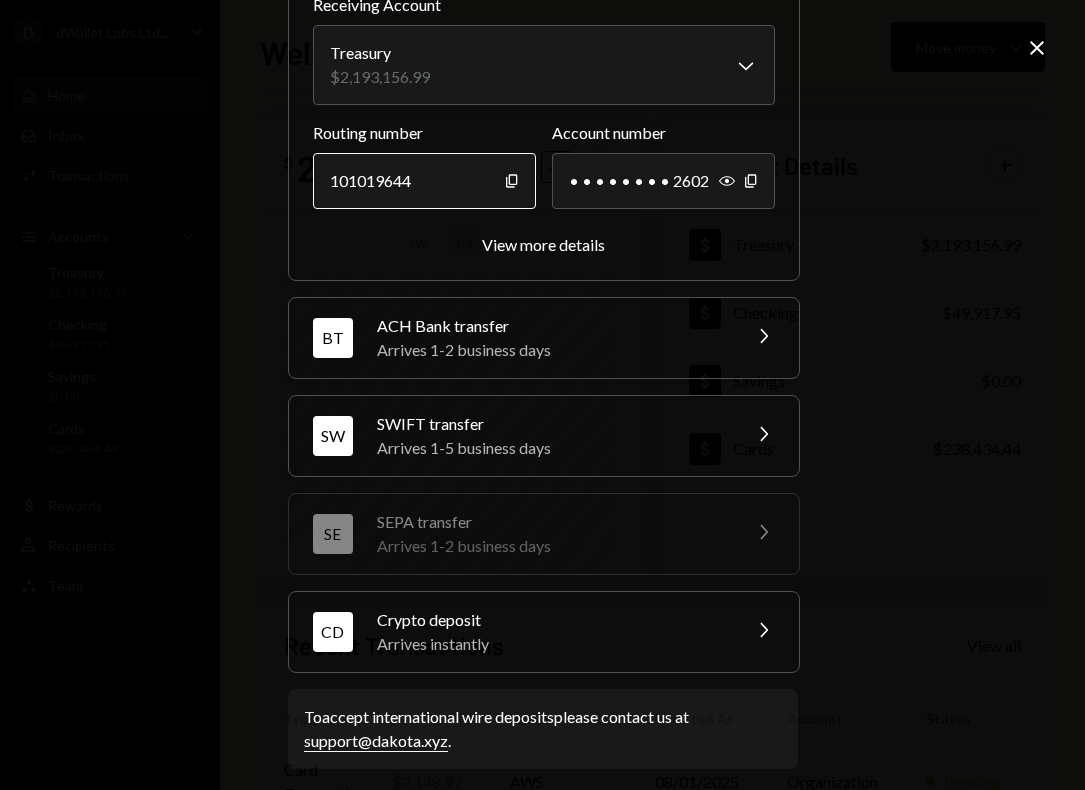 scroll, scrollTop: 184, scrollLeft: 0, axis: vertical 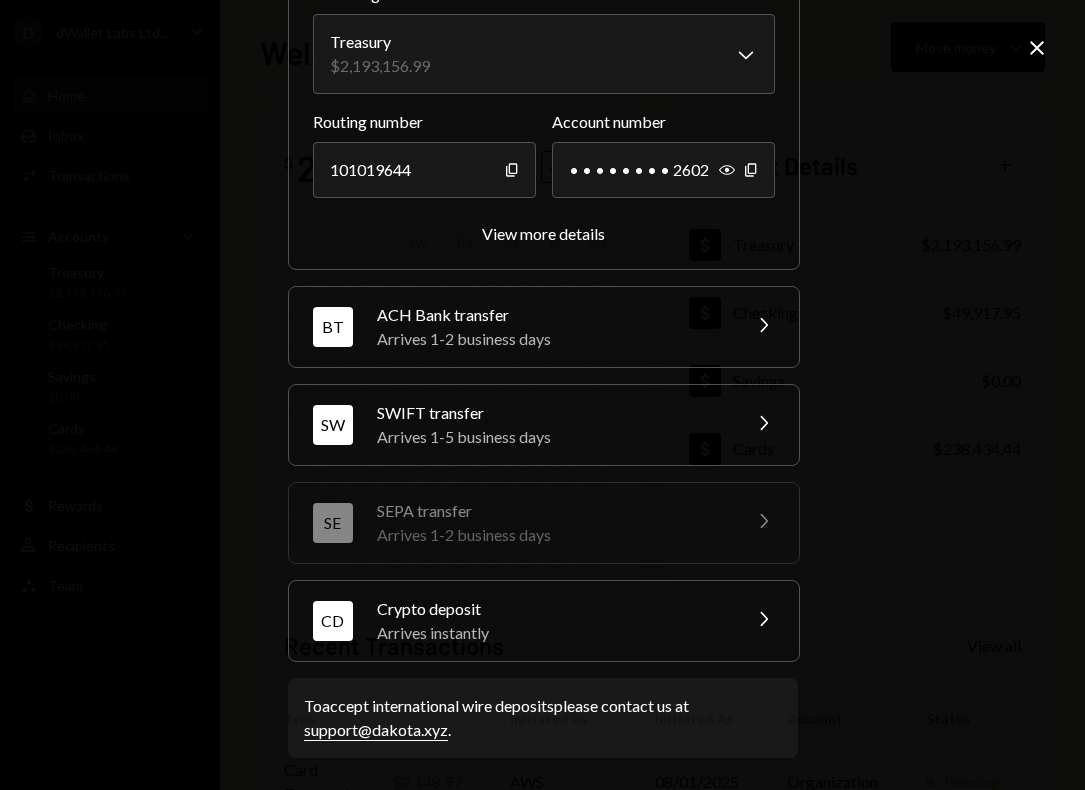 click on "Crypto deposit" at bounding box center [552, 609] 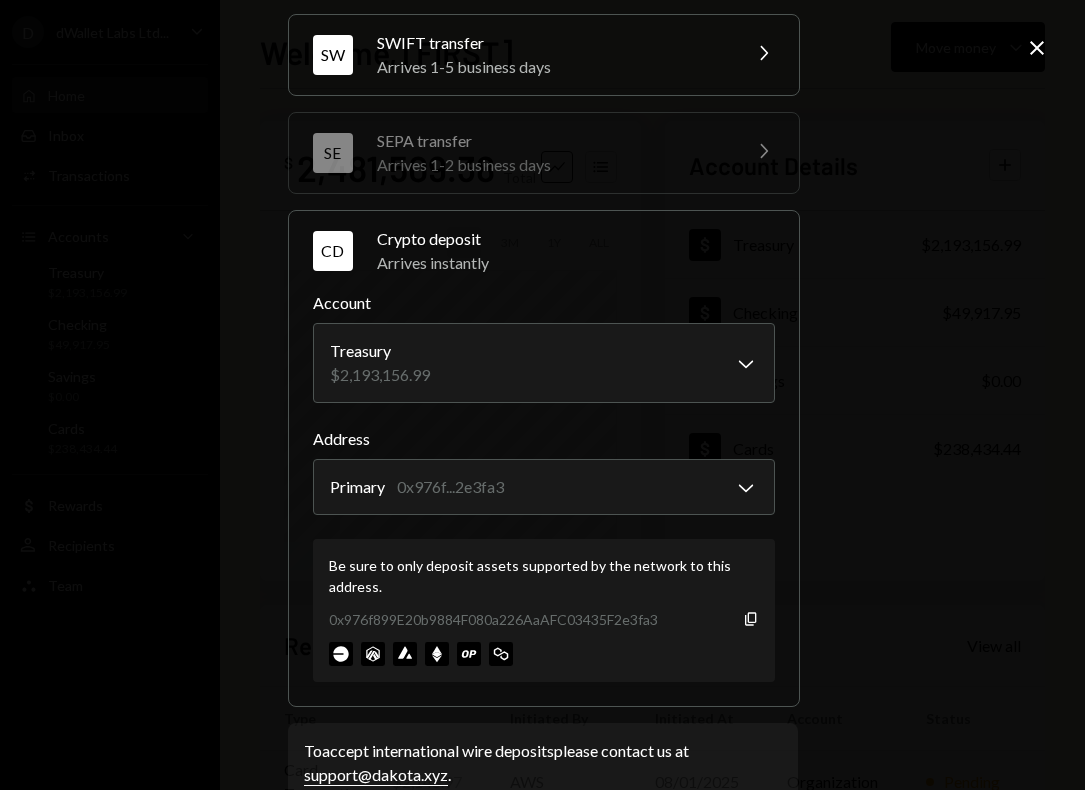 scroll, scrollTop: 311, scrollLeft: 0, axis: vertical 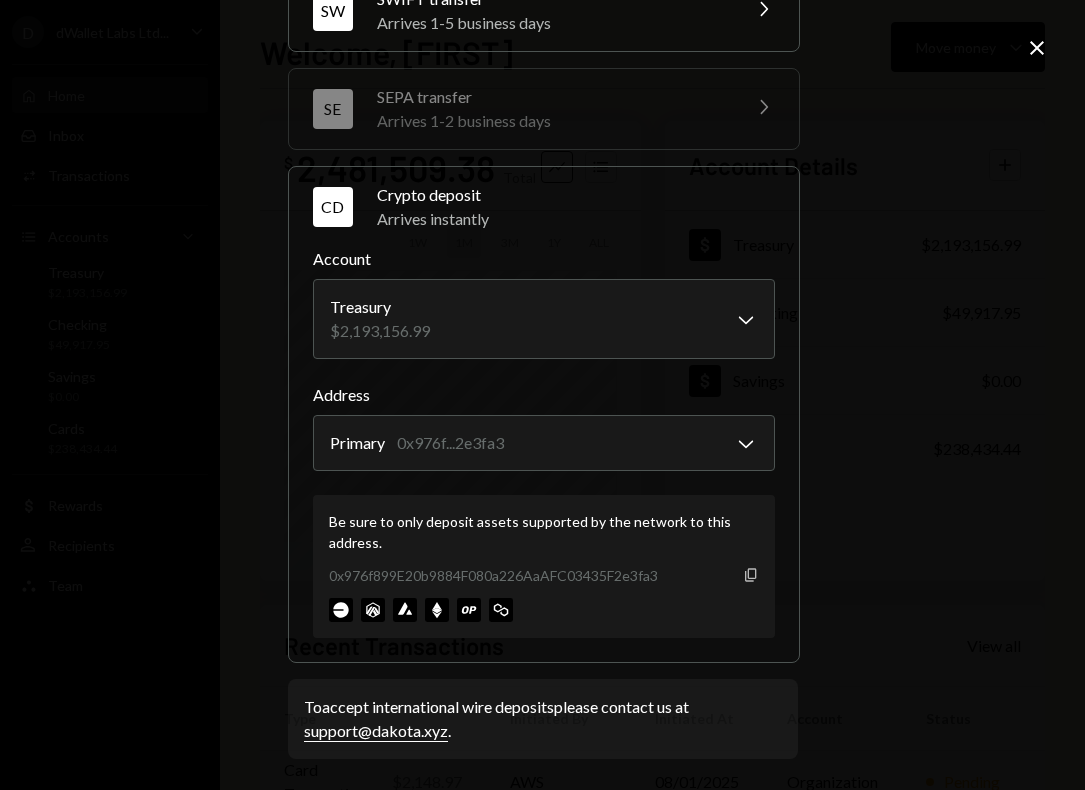 click on "Copy" 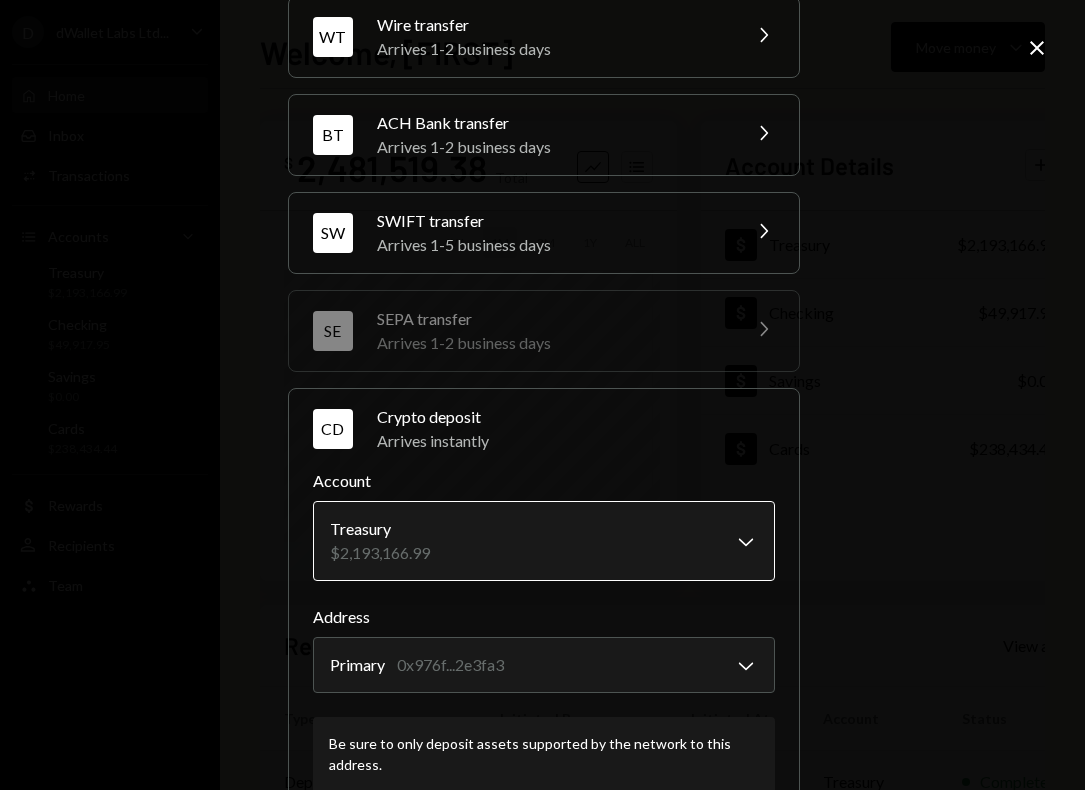 scroll, scrollTop: 0, scrollLeft: 0, axis: both 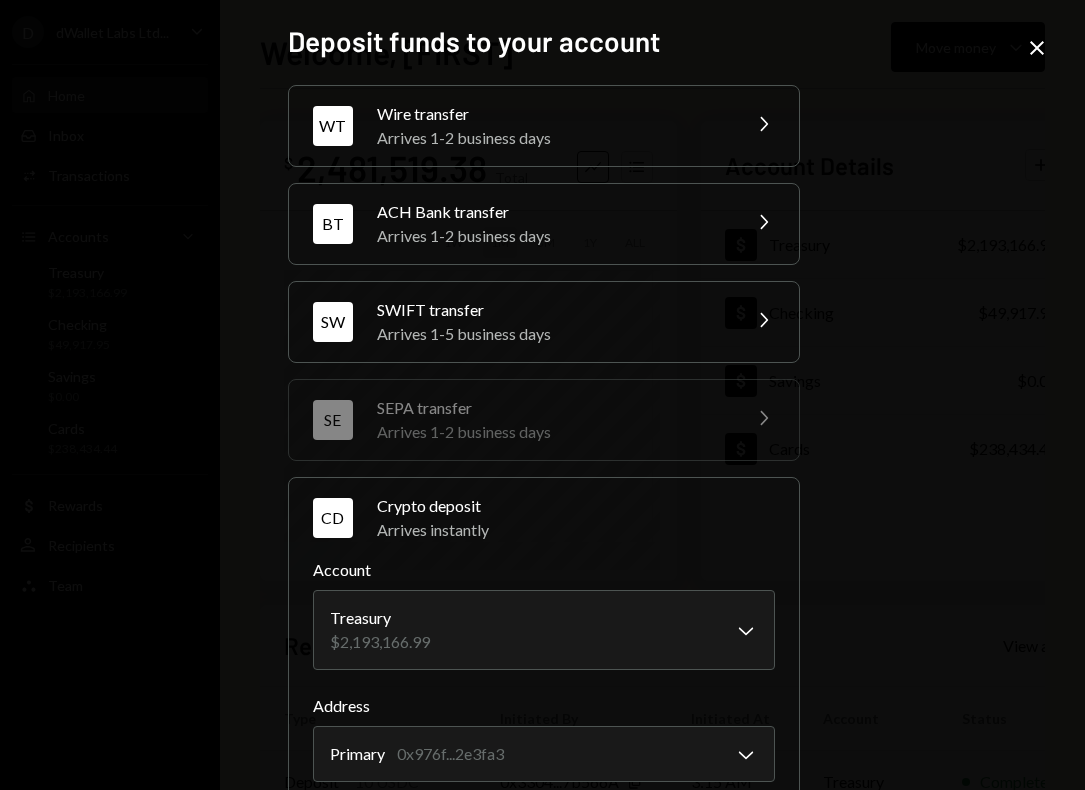 click on "Close" 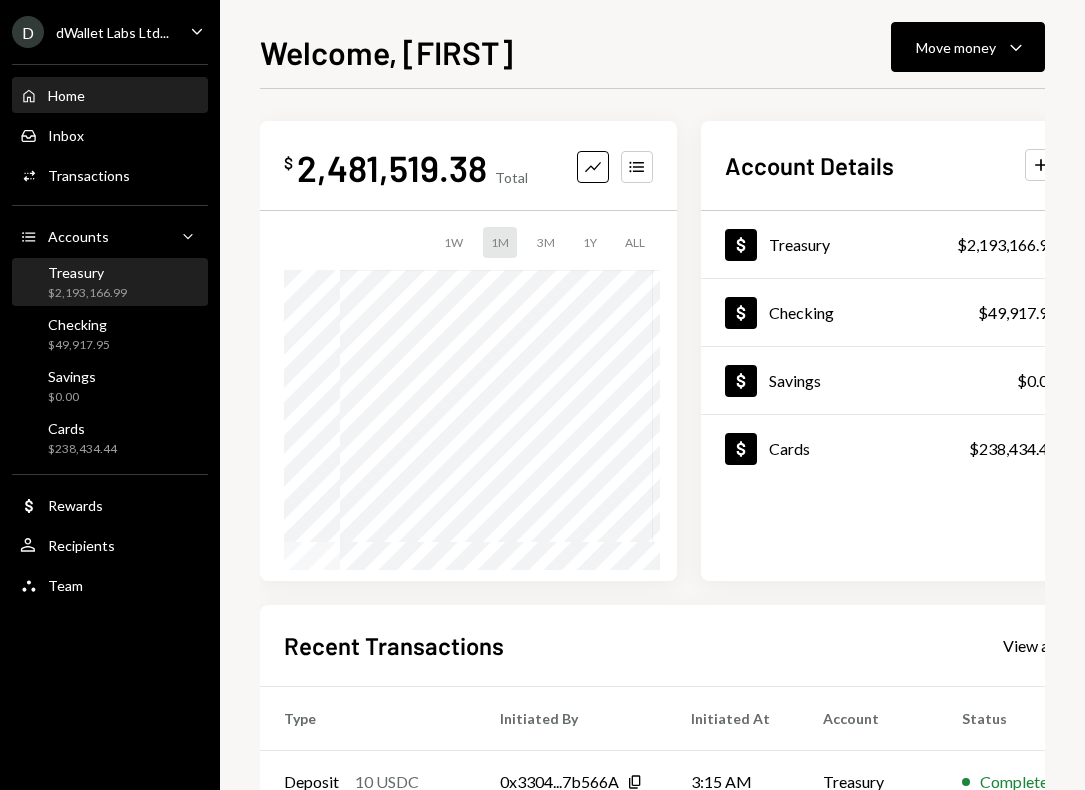 click on "Treasury" at bounding box center [87, 272] 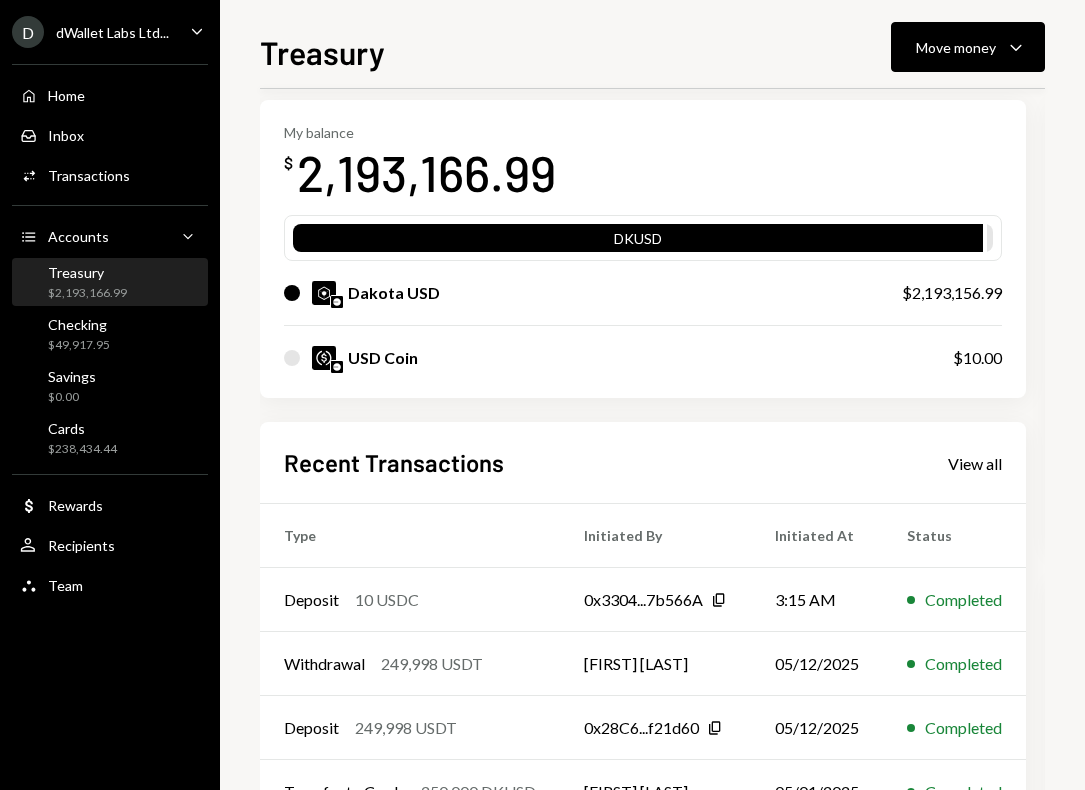 scroll, scrollTop: 120, scrollLeft: 0, axis: vertical 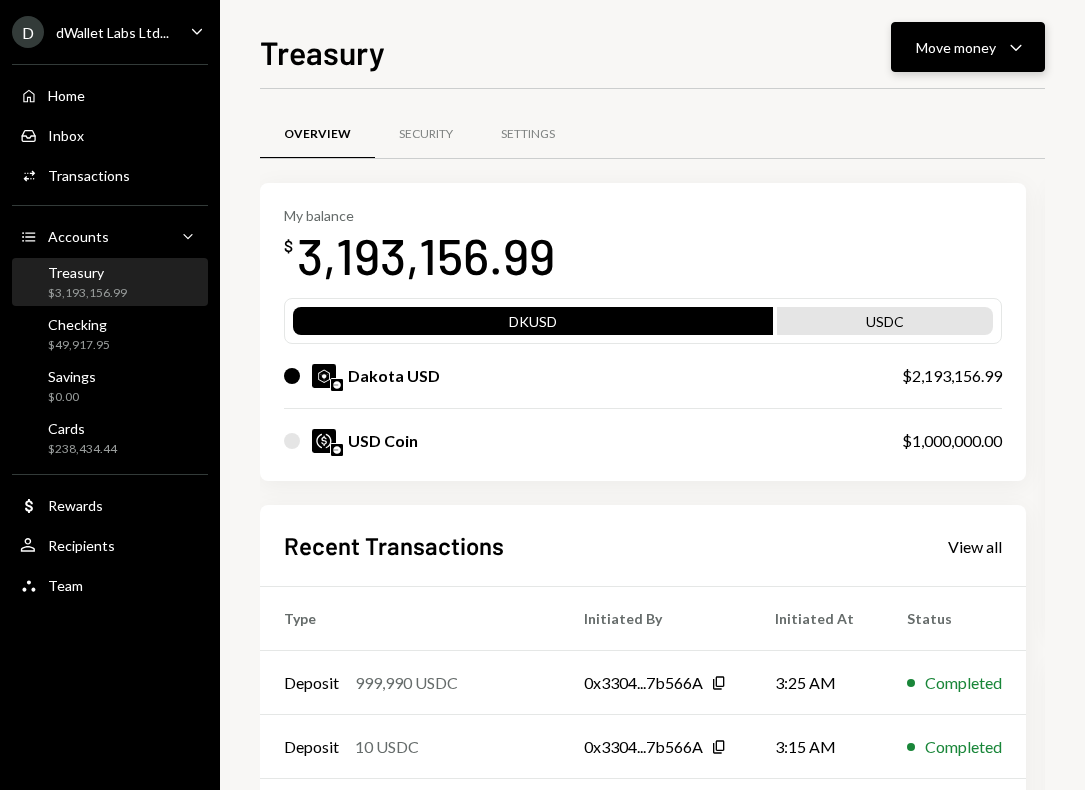 click on "Move money Caret Down" at bounding box center [968, 47] 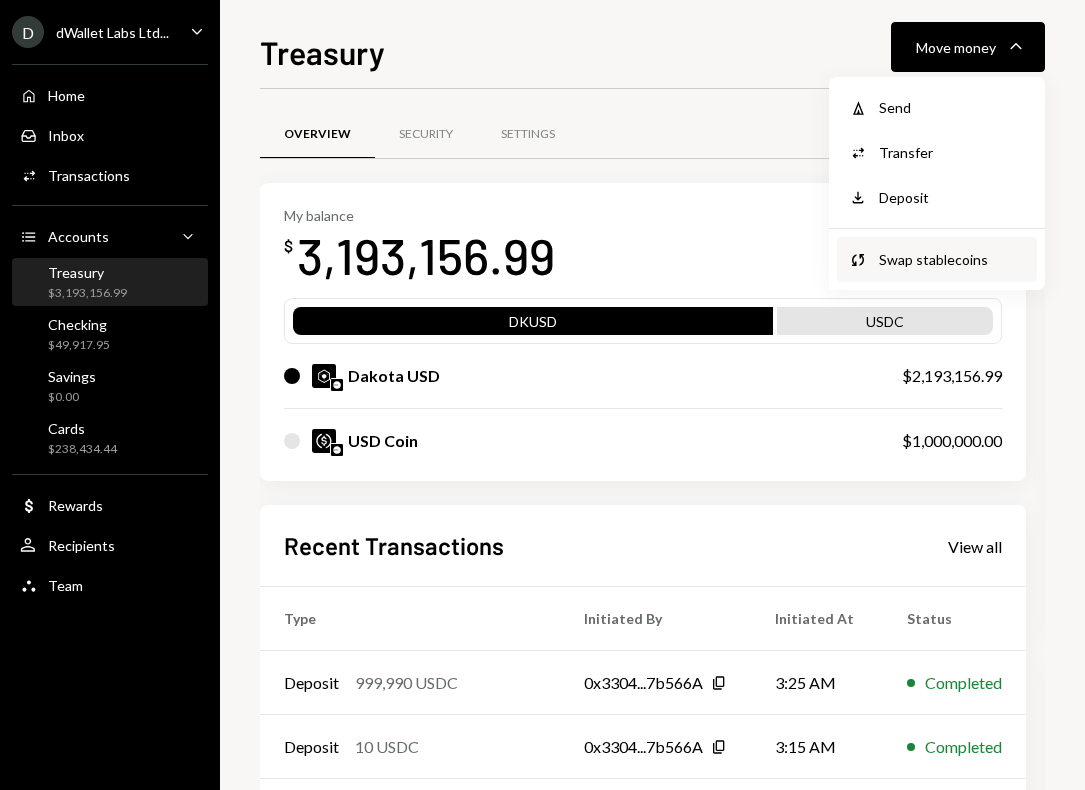 click on "Swap stablecoins" at bounding box center (952, 259) 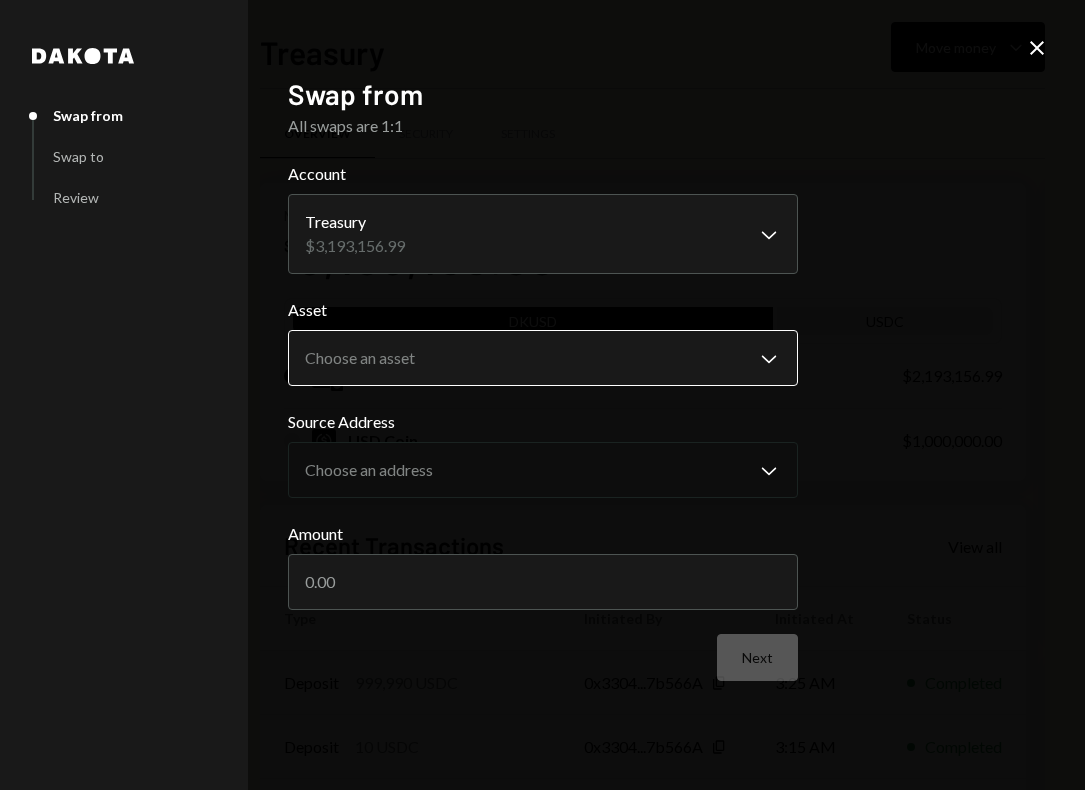 click on "D dWallet Labs Ltd... Caret Down Home Home Inbox Inbox Activities Transactions Accounts Accounts Caret Down Treasury $3,193,156.99 Checking $49,917.95 Savings $0.00 Cards $238,434.44 Dollar Rewards User Recipients Team Team Treasury Move money Caret Down Overview Security Settings My balance $ 3,193,156.99 DKUSD USDC Dakota USD $2,193,156.99 USD Coin $1,000,000.00 Recent Transactions View all Type Initiated By Initiated At Status Deposit 999,990  USDC 0x3304...7b566A Copy 3:25 AM Completed Deposit 10  USDC 0x3304...7b566A Copy 3:15 AM Completed Withdrawal 249,998  USDT [NAME] 05/12/2025 Completed Deposit 249,998  USDT 0x28C6...f21d60 Copy 05/12/2025 Completed Transfer to Cards 250,000  DKUSD [NAME] 05/01/2025 Completed Account Details Routing Number 101019644 Copy Account Number • • • • • • • •  2602 Show Copy View more details Right Arrow Make international deposit Right Arrow Account Information Money in (last 30 days) Up Right Arrow $1,000,000.00 Money out (last 30 days)" at bounding box center (542, 395) 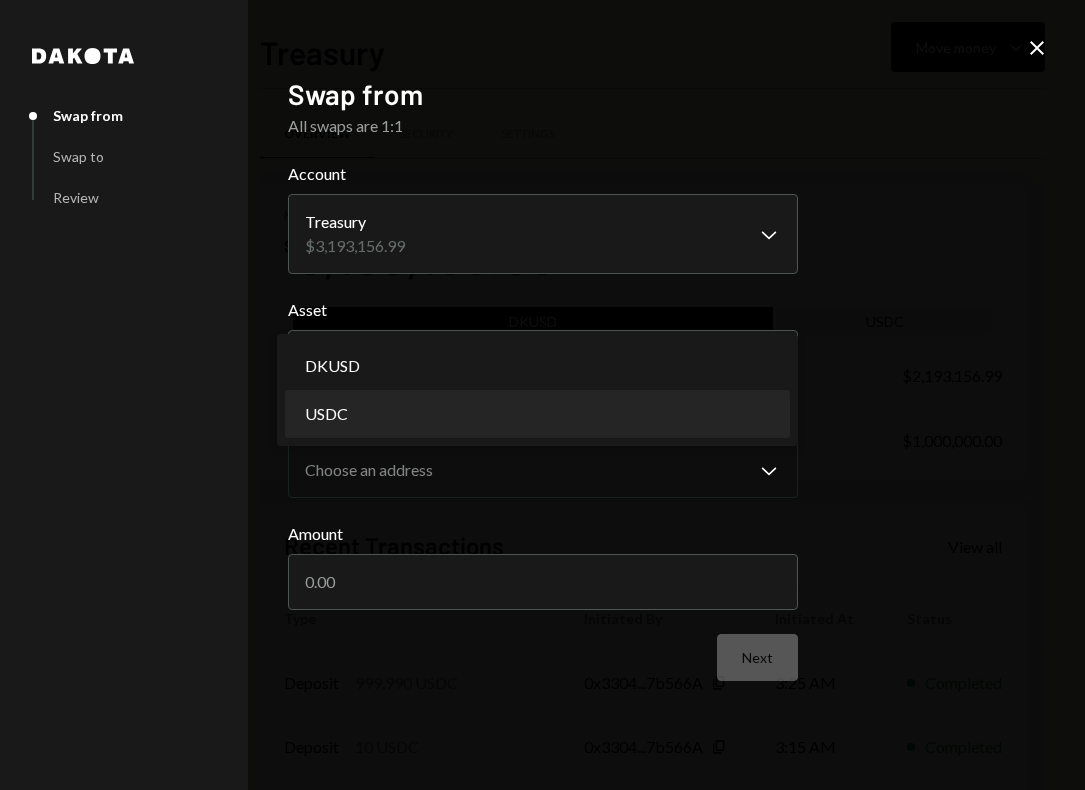 select on "****" 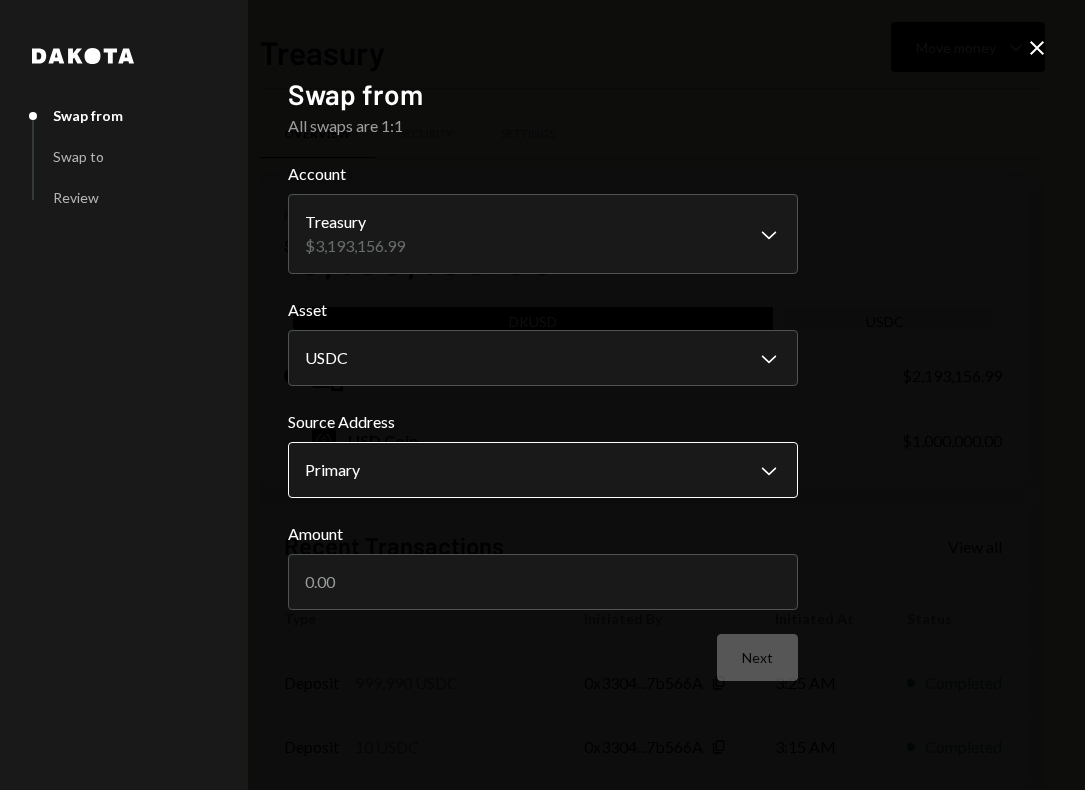 click on "D dWallet Labs Ltd... Caret Down Home Home Inbox Inbox Activities Transactions Accounts Accounts Caret Down Treasury $3,193,156.99 Checking $49,917.95 Savings $0.00 Cards $238,434.44 Dollar Rewards User Recipients Team Team Treasury Move money Caret Down Overview Security Settings My balance $ 3,193,156.99 DKUSD USDC Dakota USD $2,193,156.99 USD Coin $1,000,000.00 Recent Transactions View all Type Initiated By Initiated At Status Deposit 999,990  USDC 0x3304...7b566A Copy 3:25 AM Completed Deposit 10  USDC 0x3304...7b566A Copy 3:15 AM Completed Withdrawal 249,998  USDT David Lachmish 05/12/2025 Completed Deposit 249,998  USDT 0x28C6...f21d60 Copy 05/12/2025 Completed Transfer to Cards 250,000  DKUSD David Lachmish 05/01/2025 Completed Account Details Routing Number 101019644 Copy Account Number • • • • • • • •  2602 Show Copy View more details Right Arrow Make international deposit Right Arrow Account Information Money in (last 30 days) Up Right Arrow $1,000,000.00 Money out (last 30 days)" at bounding box center (542, 395) 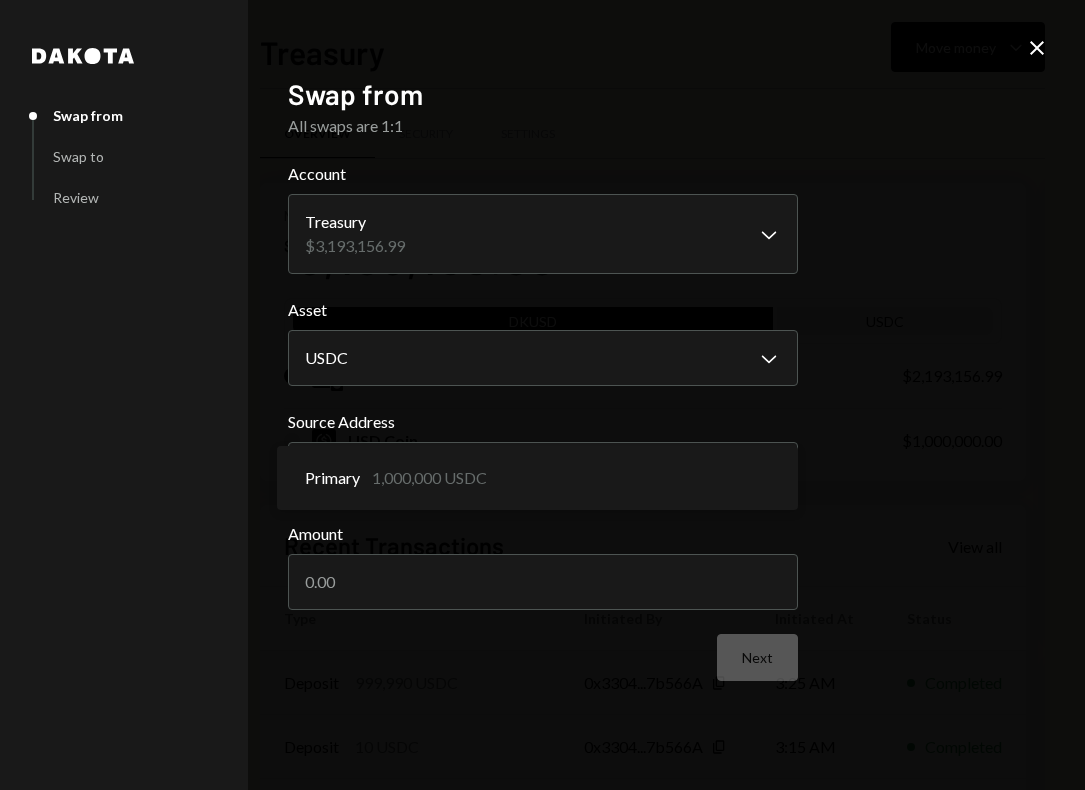 click on "Primary 1,000,000  USDC" at bounding box center [537, 478] 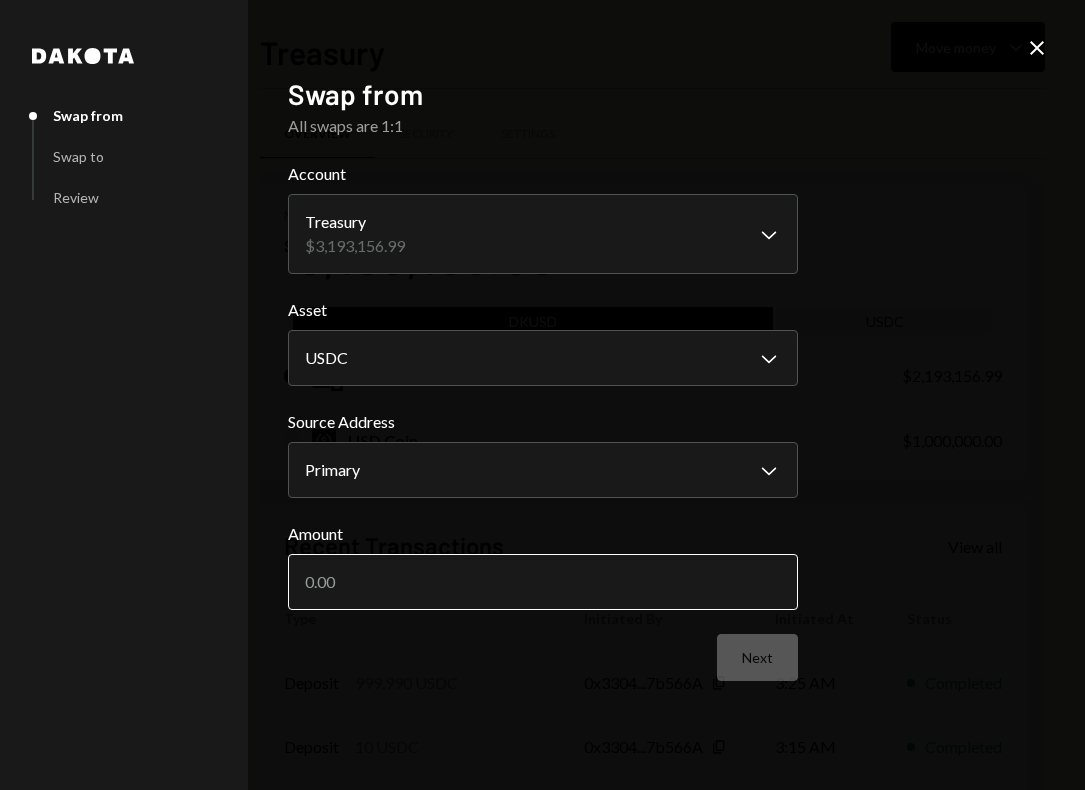 click on "Amount" at bounding box center [543, 582] 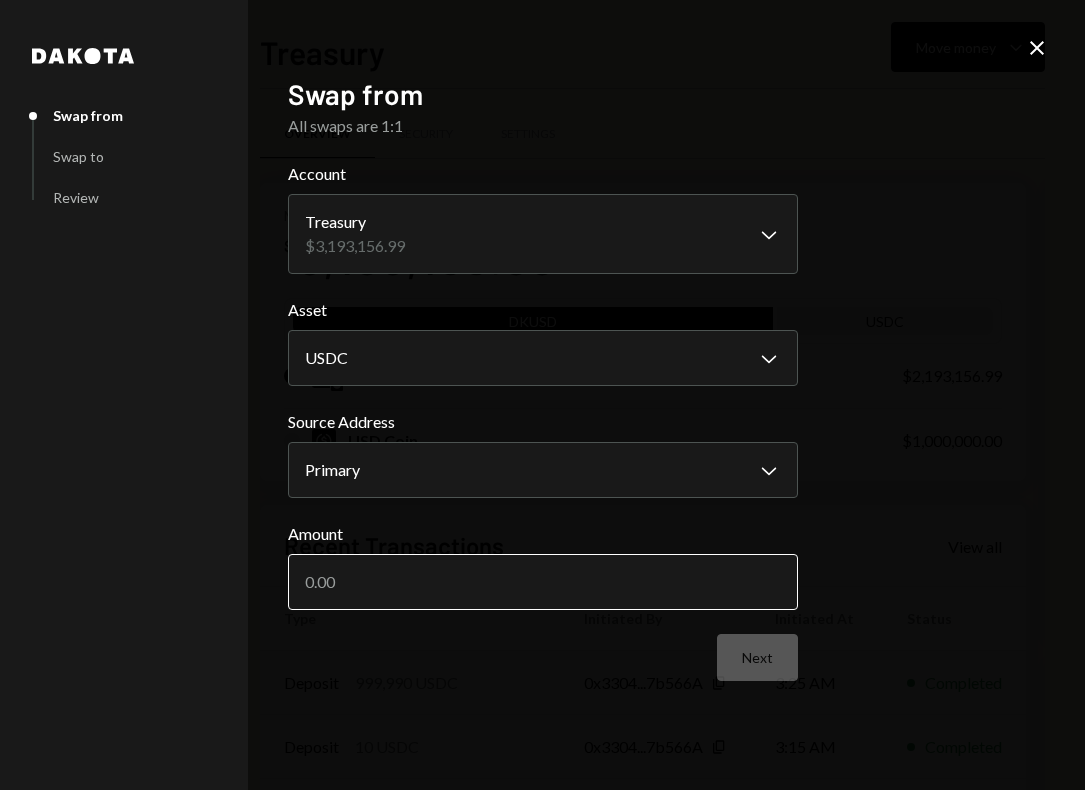 click on "Amount" at bounding box center (543, 582) 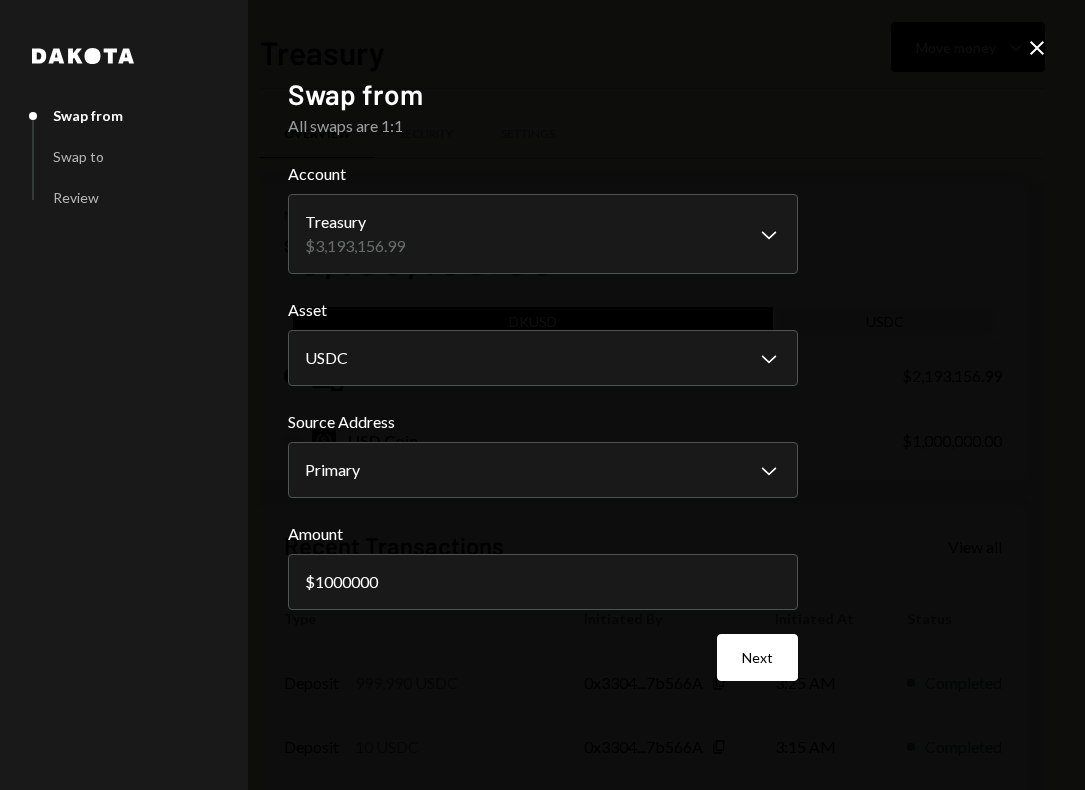 type on "1000000" 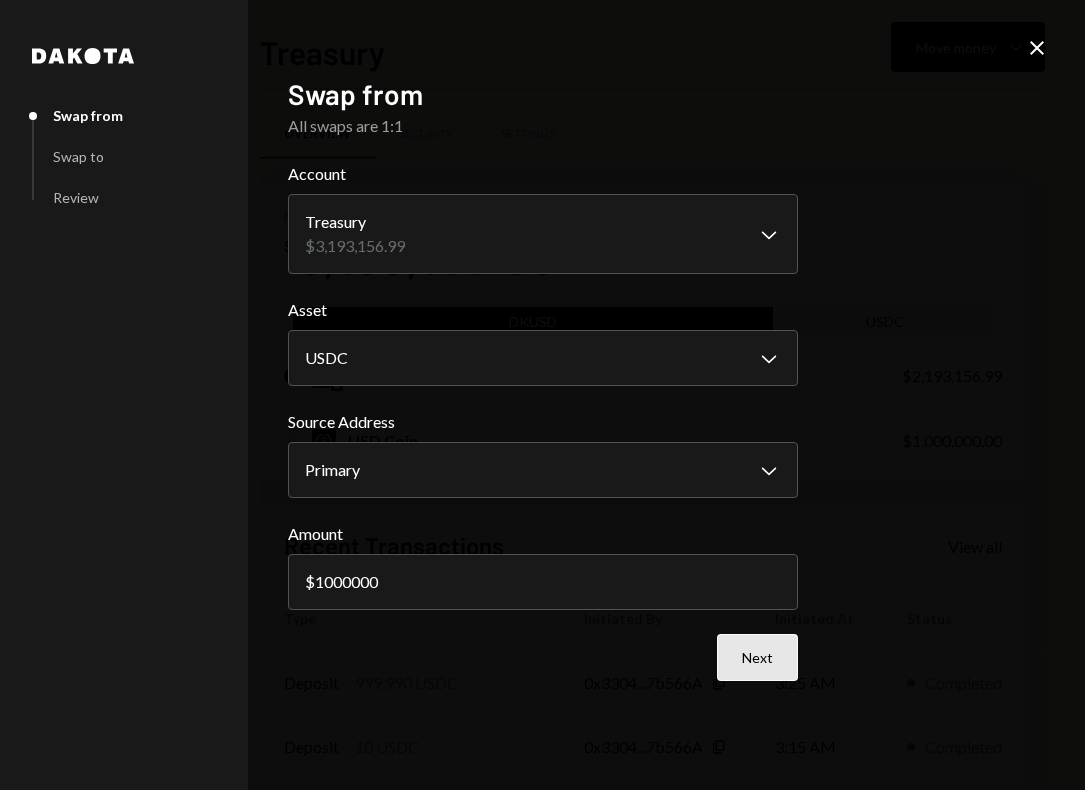click on "Next" at bounding box center [757, 657] 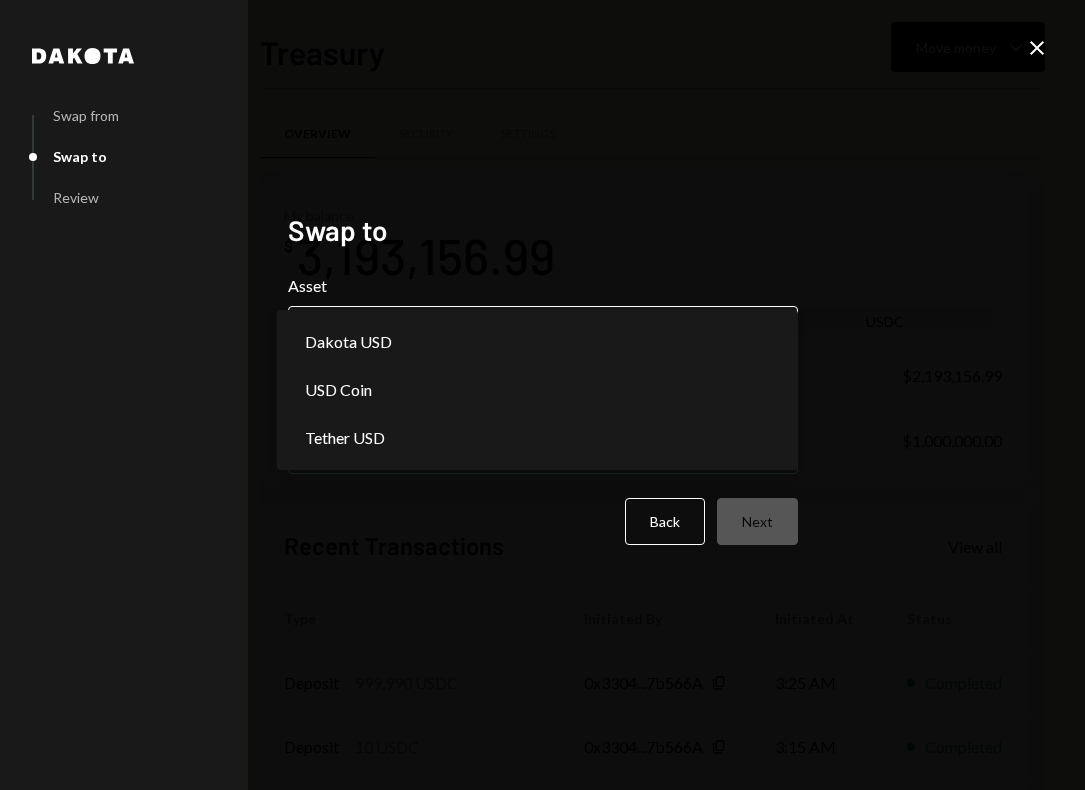 click on "D dWallet Labs Ltd... Caret Down Home Home Inbox Inbox Activities Transactions Accounts Accounts Caret Down Treasury $3,193,156.99 Checking $49,917.95 Savings $0.00 Cards $238,434.44 Dollar Rewards User Recipients Team Team Treasury Move money Caret Down Overview Security Settings My balance $ 3,193,156.99 DKUSD USDC Dakota USD $2,193,156.99 USD Coin $1,000,000.00 Recent Transactions View all Type Initiated By Initiated At Status Deposit 999,990  USDC 0x3304...7b566A Copy 3:25 AM Completed Deposit 10  USDC 0x3304...7b566A Copy 3:15 AM Completed Withdrawal 249,998  USDT David Lachmish 05/12/2025 Completed Deposit 249,998  USDT 0x28C6...f21d60 Copy 05/12/2025 Completed Transfer to Cards 250,000  DKUSD David Lachmish 05/01/2025 Completed Account Details Routing Number 101019644 Copy Account Number • • • • • • • •  2602 Show Copy View more details Right Arrow Make international deposit Right Arrow Account Information Money in (last 30 days) Up Right Arrow $1,000,000.00 Money out (last 30 days)" at bounding box center [542, 395] 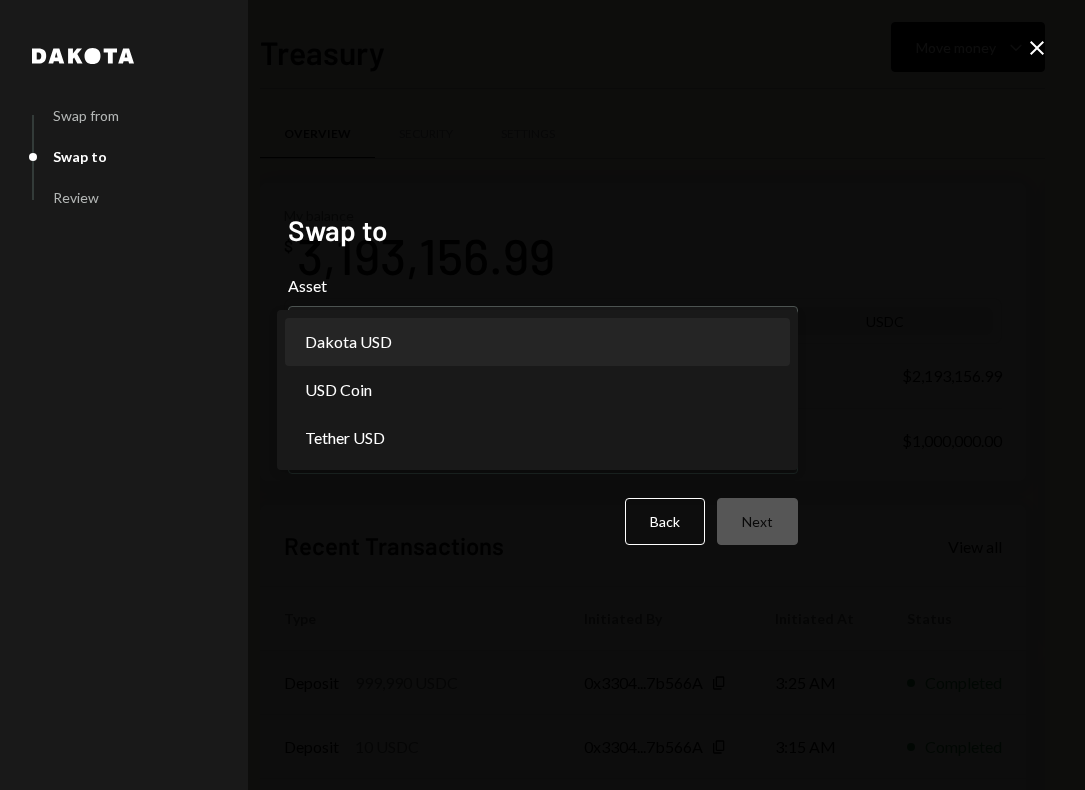 select on "*****" 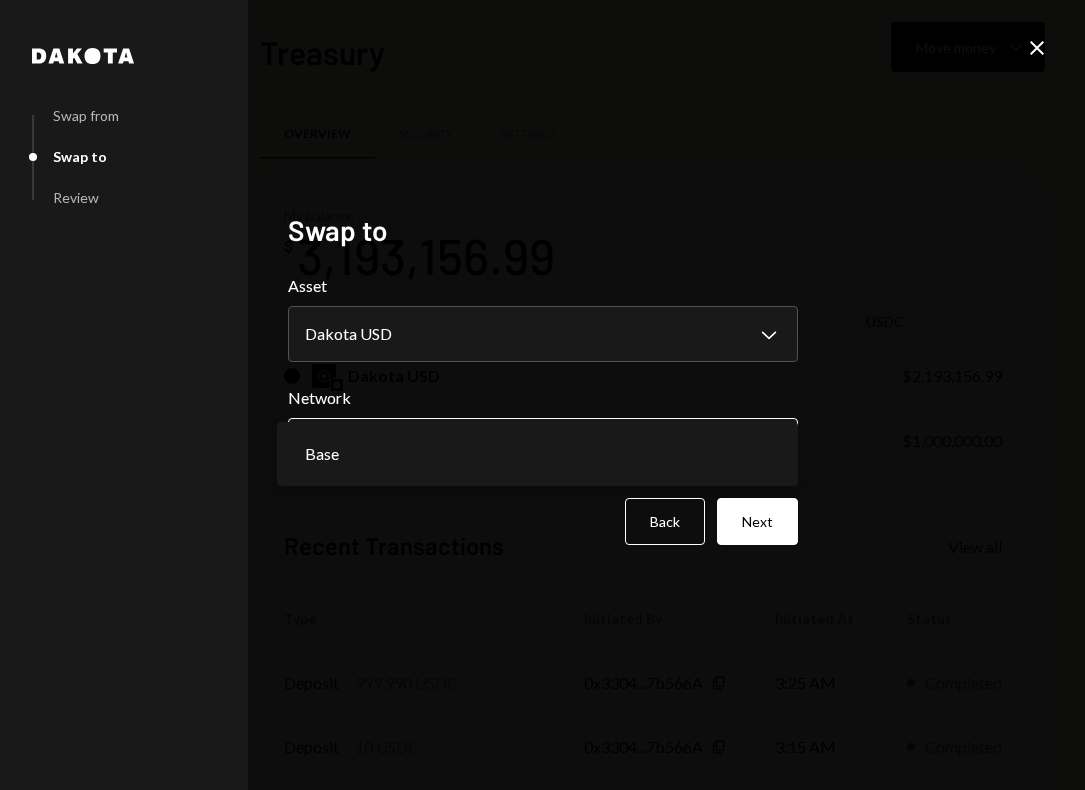 click on "D dWallet Labs Ltd... Caret Down Home Home Inbox Inbox Activities Transactions Accounts Accounts Caret Down Treasury $3,193,156.99 Checking $49,917.95 Savings $0.00 Cards $238,434.44 Dollar Rewards User Recipients Team Team Treasury Move money Caret Down Overview Security Settings My balance $ 3,193,156.99 DKUSD USDC Dakota USD $2,193,156.99 USD Coin $1,000,000.00 Recent Transactions View all Type Initiated By Initiated At Status Deposit 999,990  USDC 0x3304...7b566A Copy 3:25 AM Completed Deposit 10  USDC 0x3304...7b566A Copy 3:15 AM Completed Withdrawal 249,998  USDT David Lachmish 05/12/2025 Completed Deposit 249,998  USDT 0x28C6...f21d60 Copy 05/12/2025 Completed Transfer to Cards 250,000  DKUSD David Lachmish 05/01/2025 Completed Account Details Routing Number 101019644 Copy Account Number • • • • • • • •  2602 Show Copy View more details Right Arrow Make international deposit Right Arrow Account Information Money in (last 30 days) Up Right Arrow $1,000,000.00 Money out (last 30 days)" at bounding box center [542, 395] 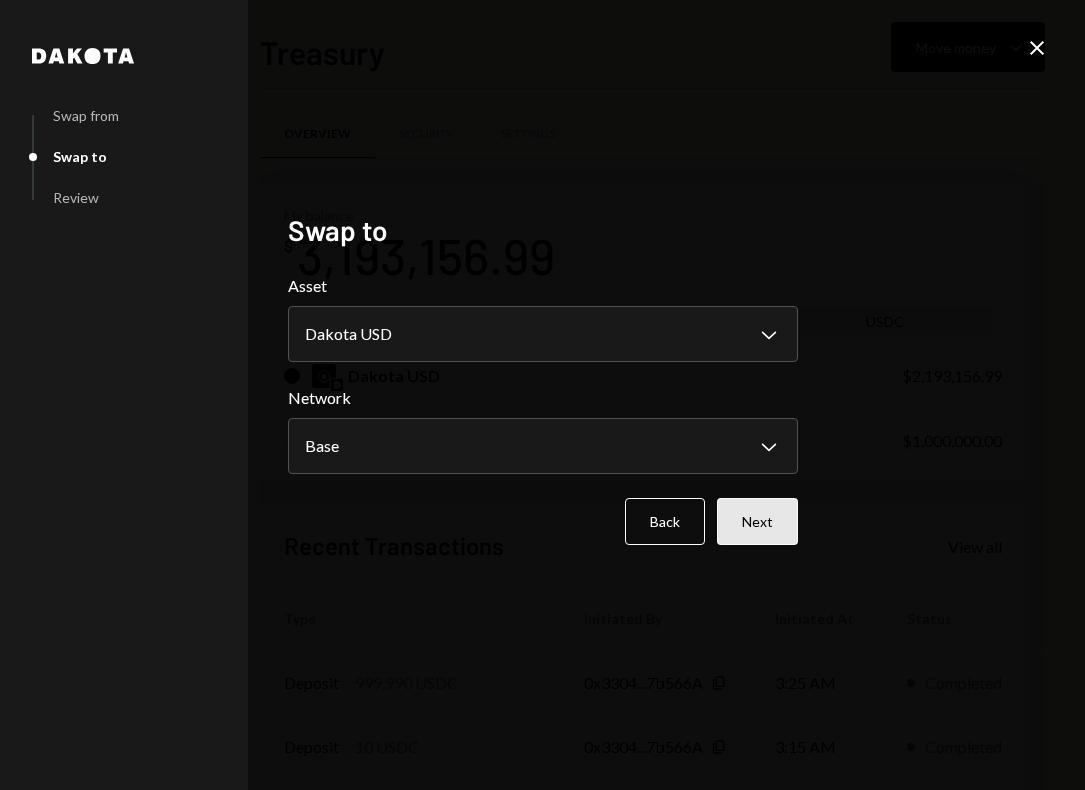 click on "Next" at bounding box center [757, 521] 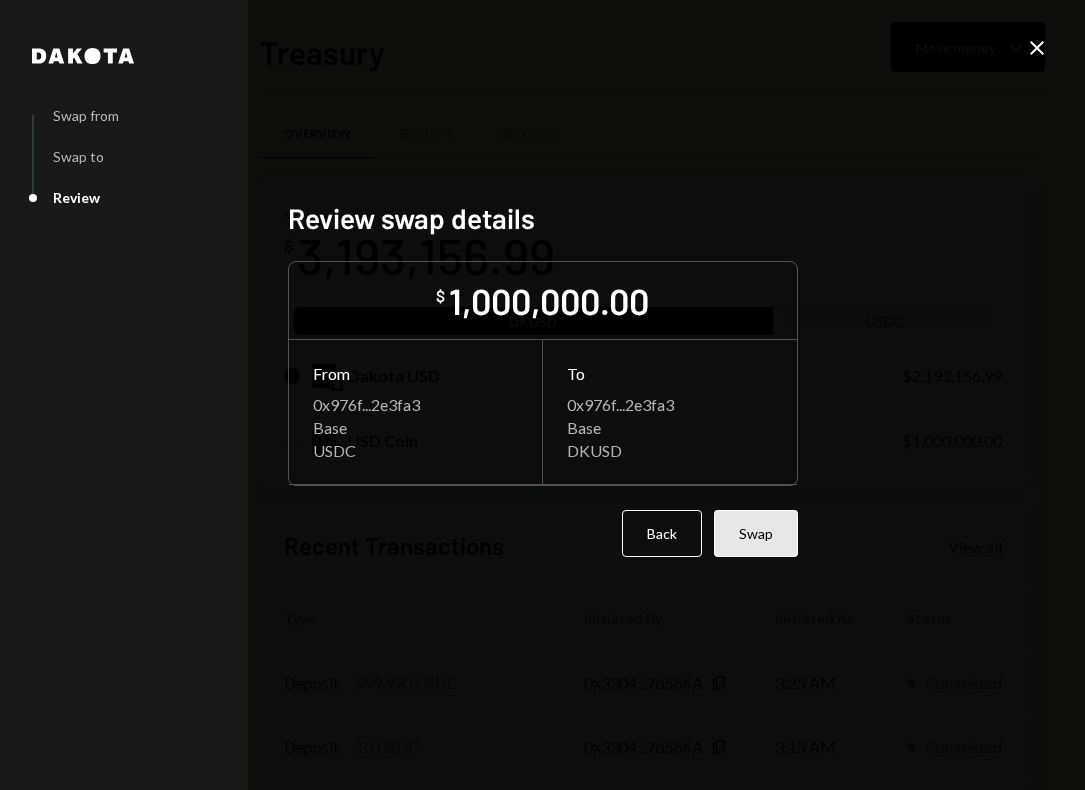 click on "Swap" at bounding box center (756, 533) 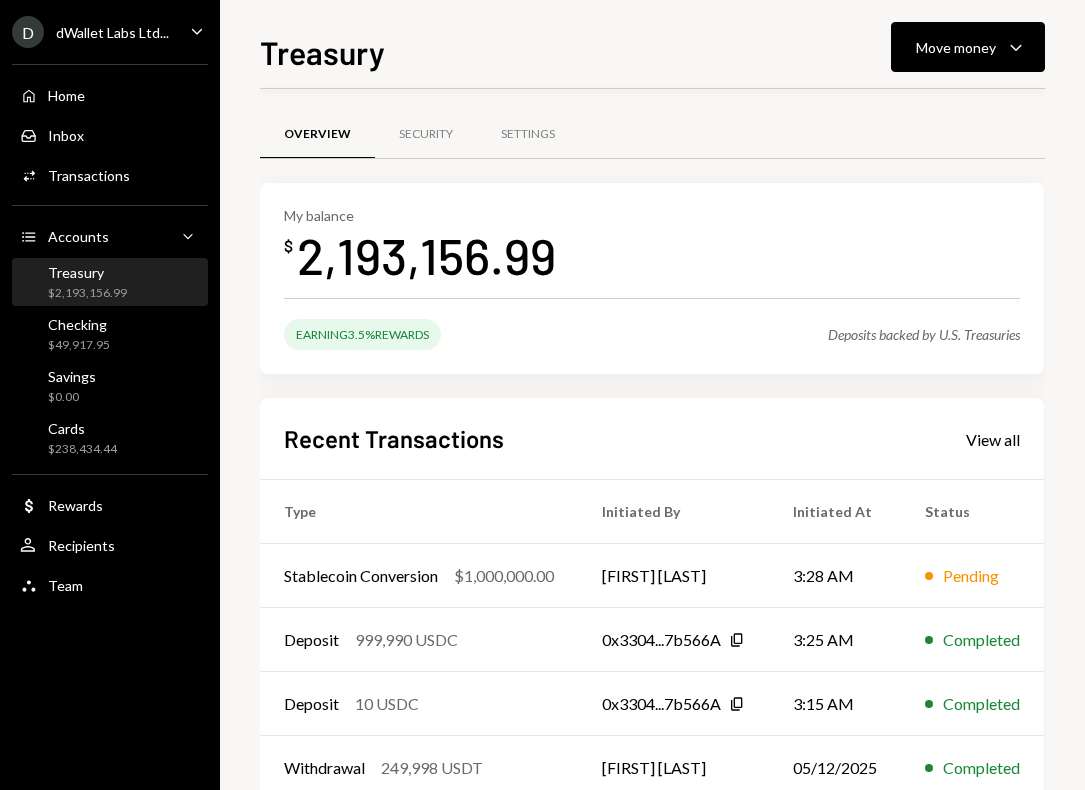 scroll, scrollTop: 0, scrollLeft: 0, axis: both 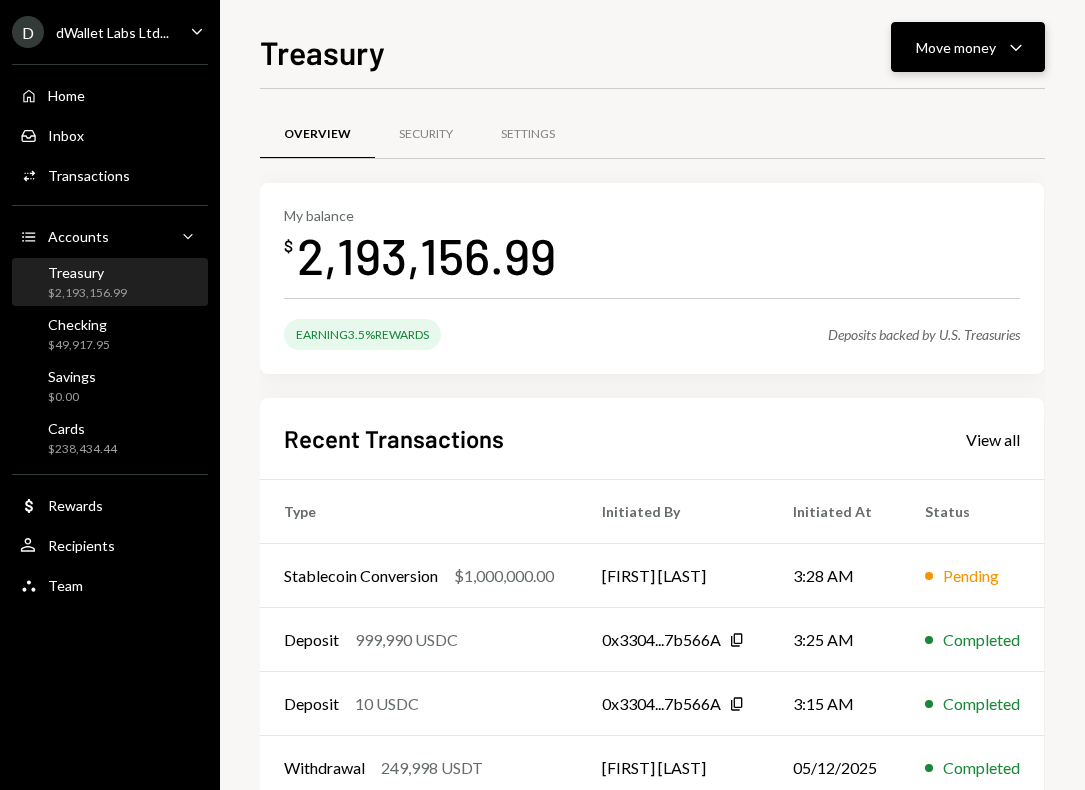 click on "Move money" at bounding box center (956, 47) 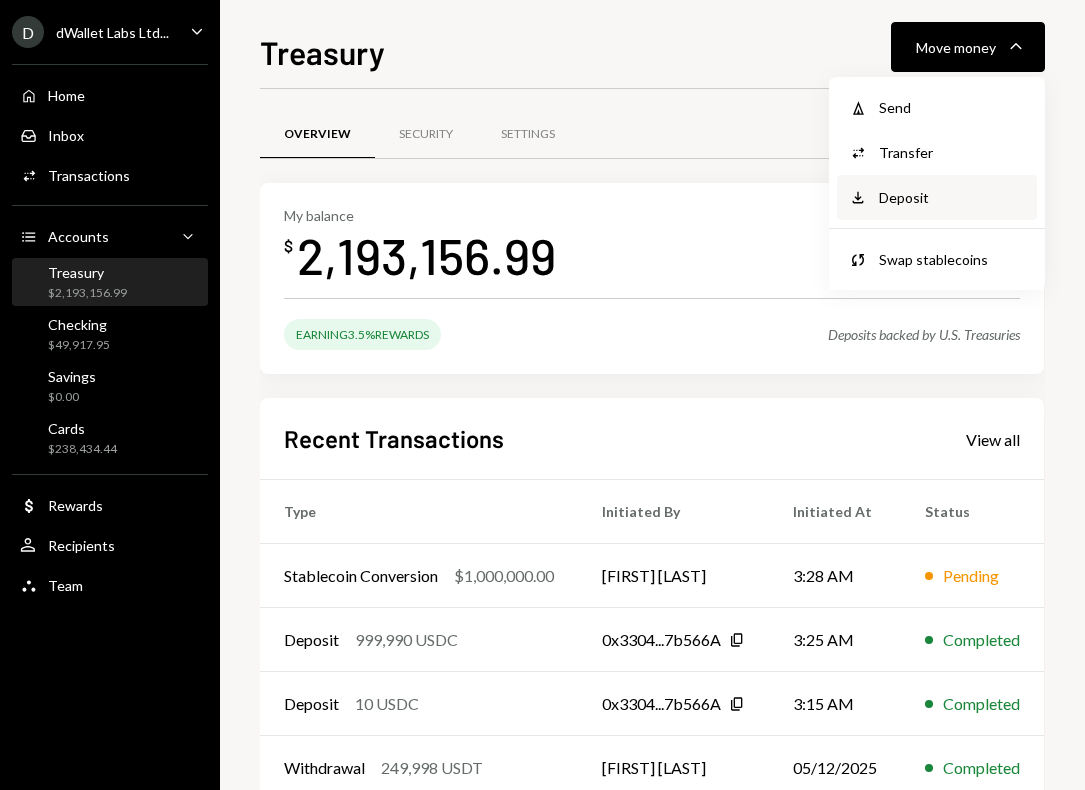 click on "Deposit" at bounding box center (952, 197) 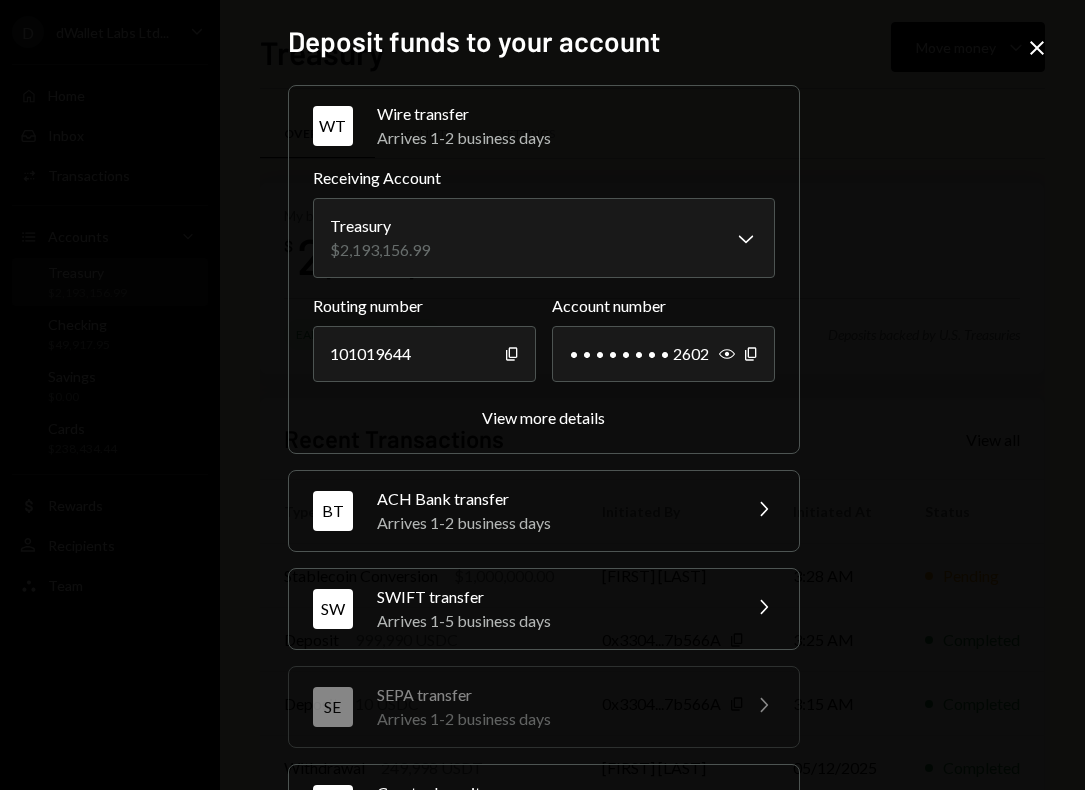 scroll, scrollTop: 184, scrollLeft: 0, axis: vertical 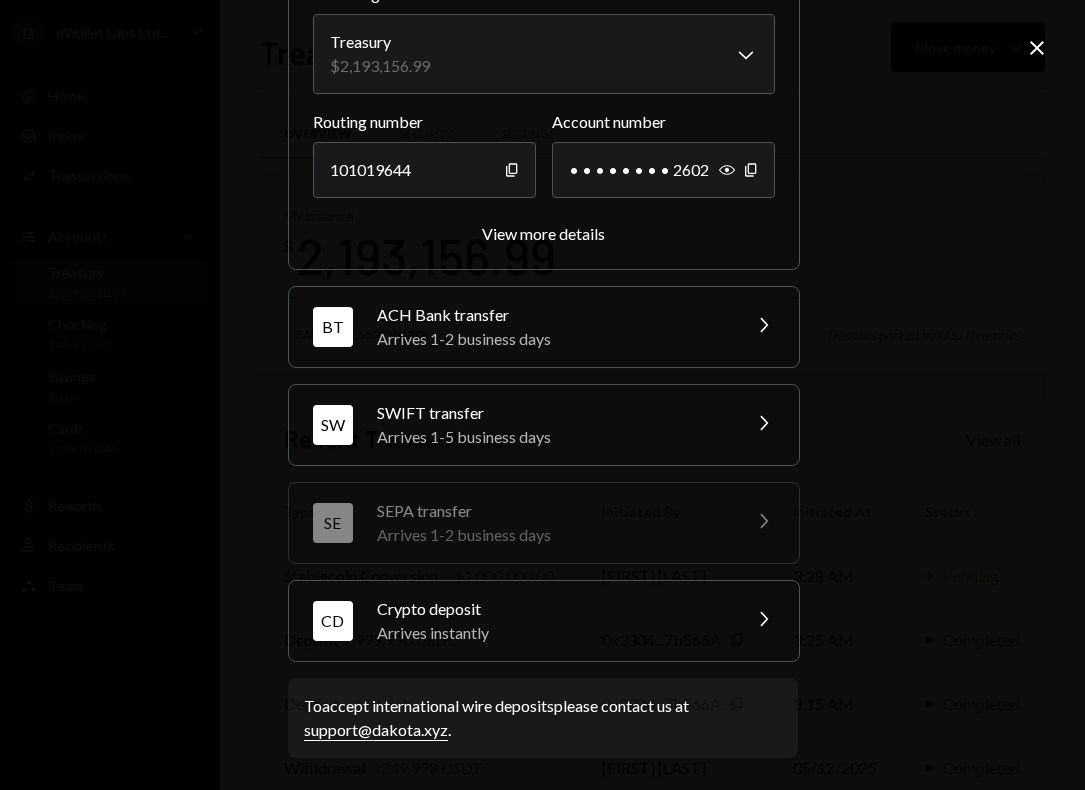 click on "Arrives instantly" at bounding box center (552, 633) 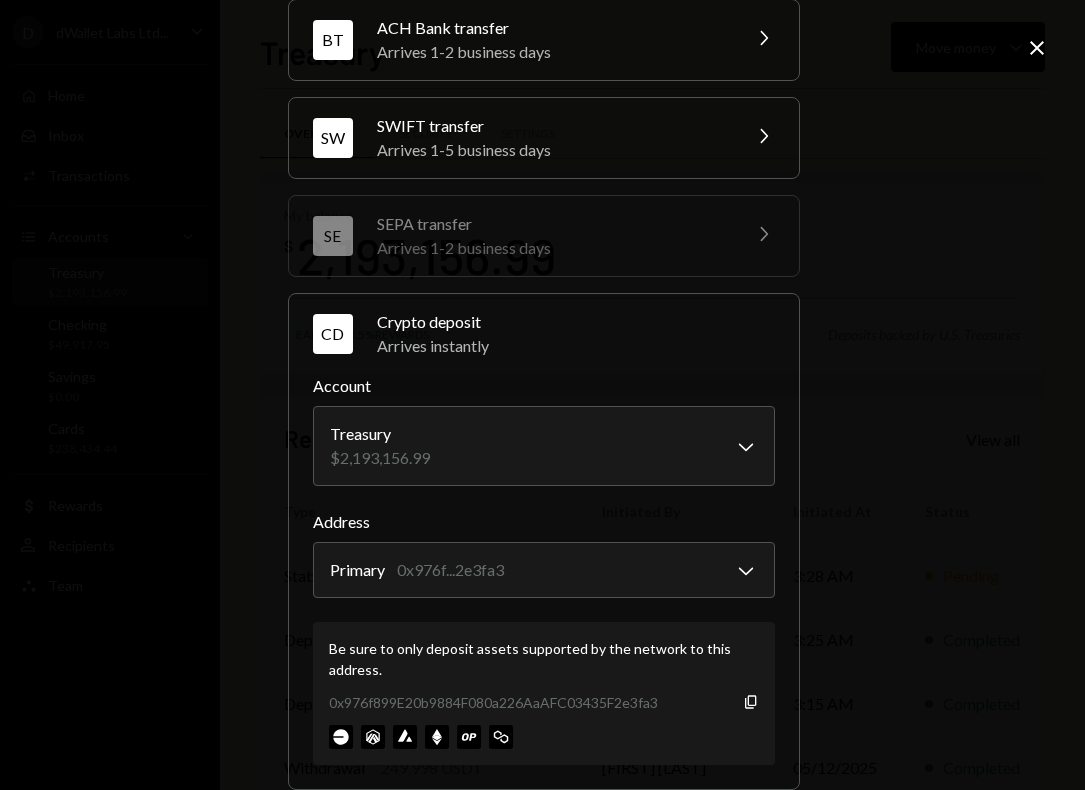 type 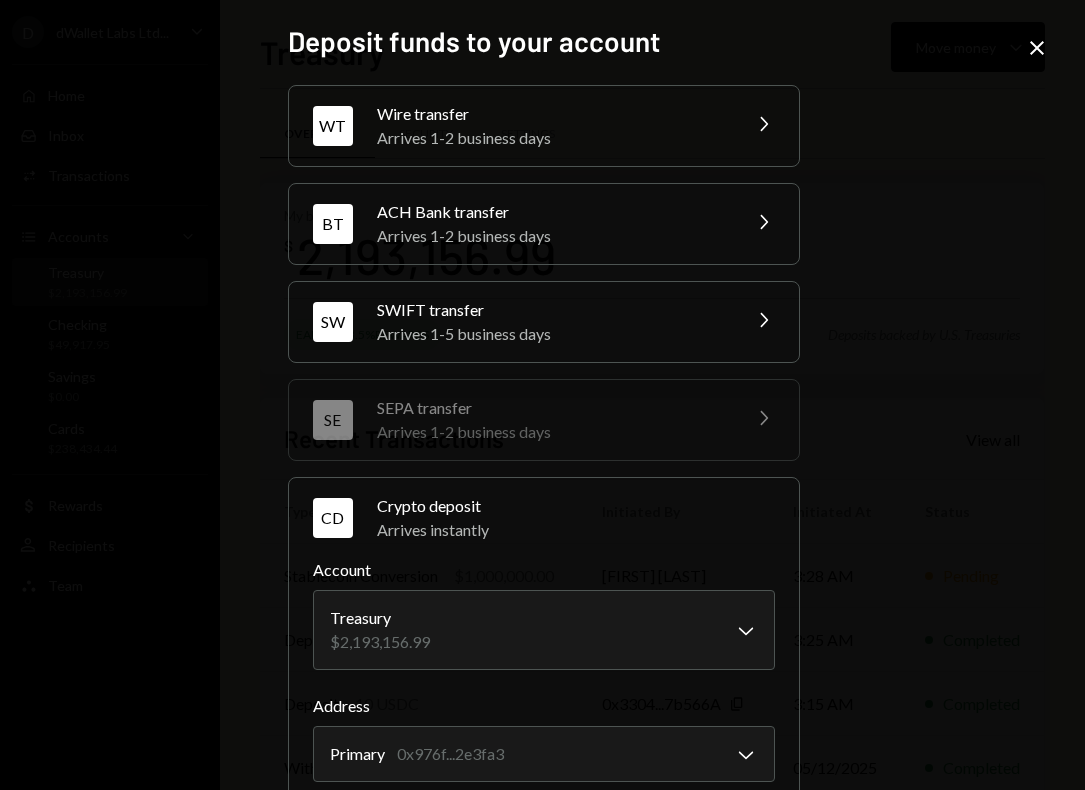 click on "Close" 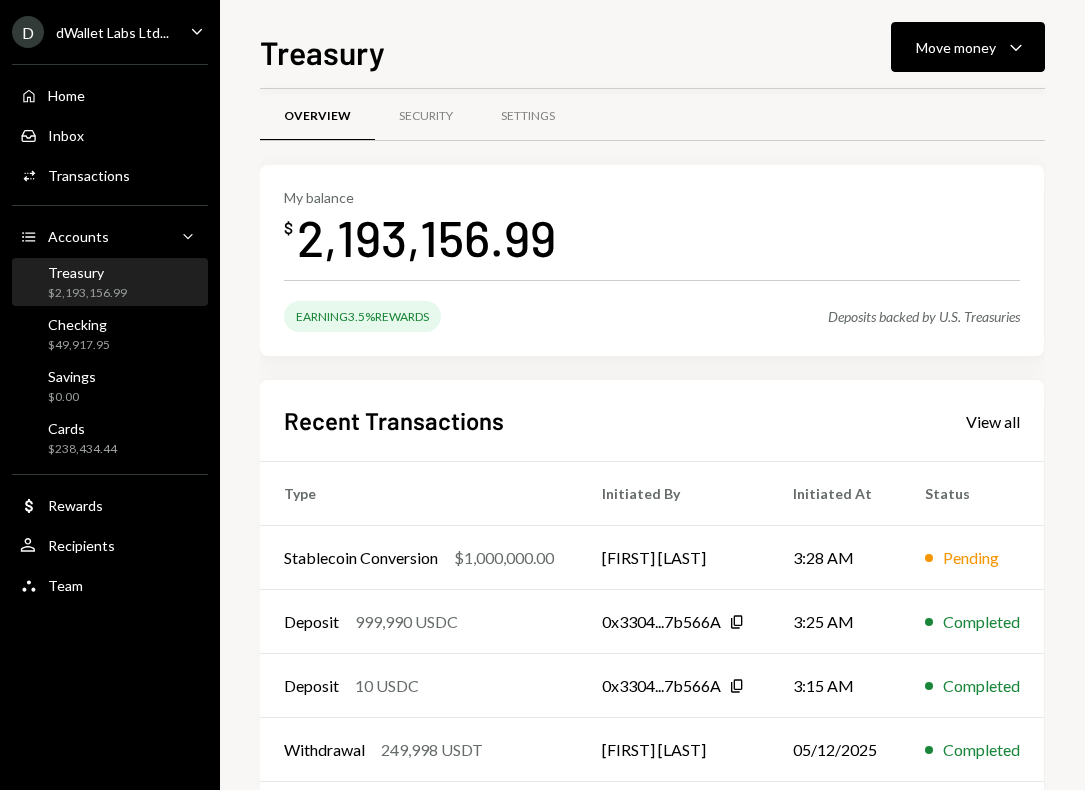 scroll, scrollTop: 30, scrollLeft: 0, axis: vertical 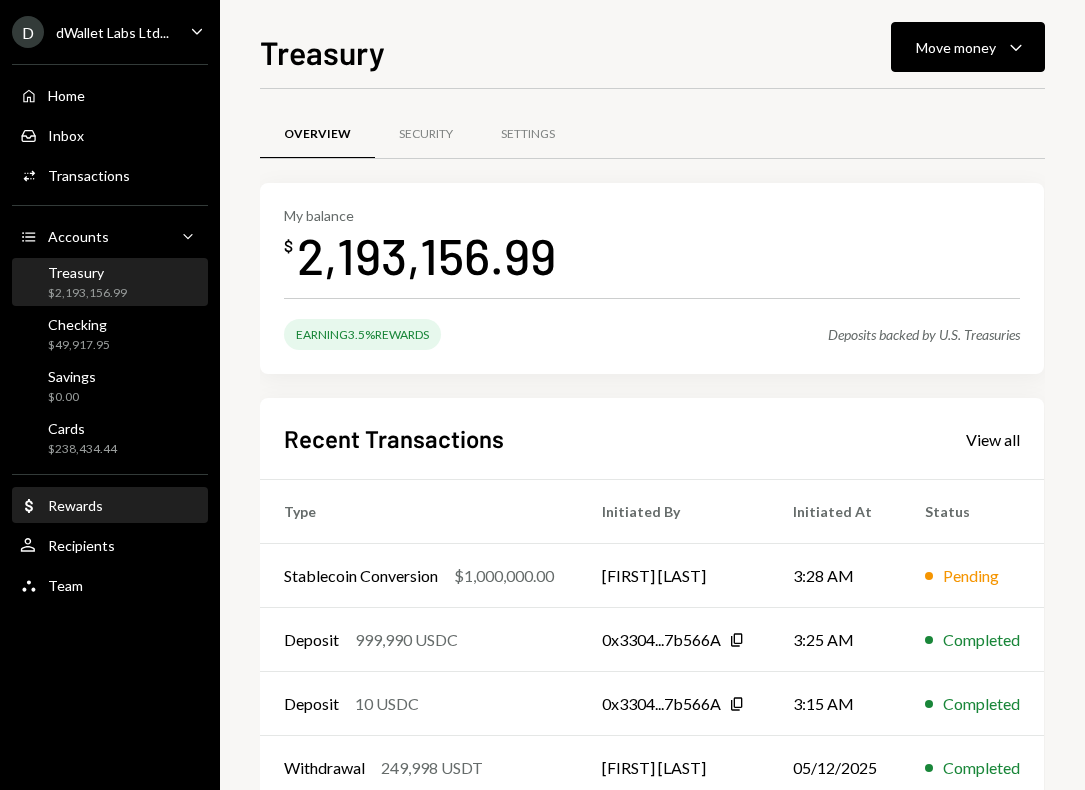click on "Dollar Rewards" at bounding box center [110, 506] 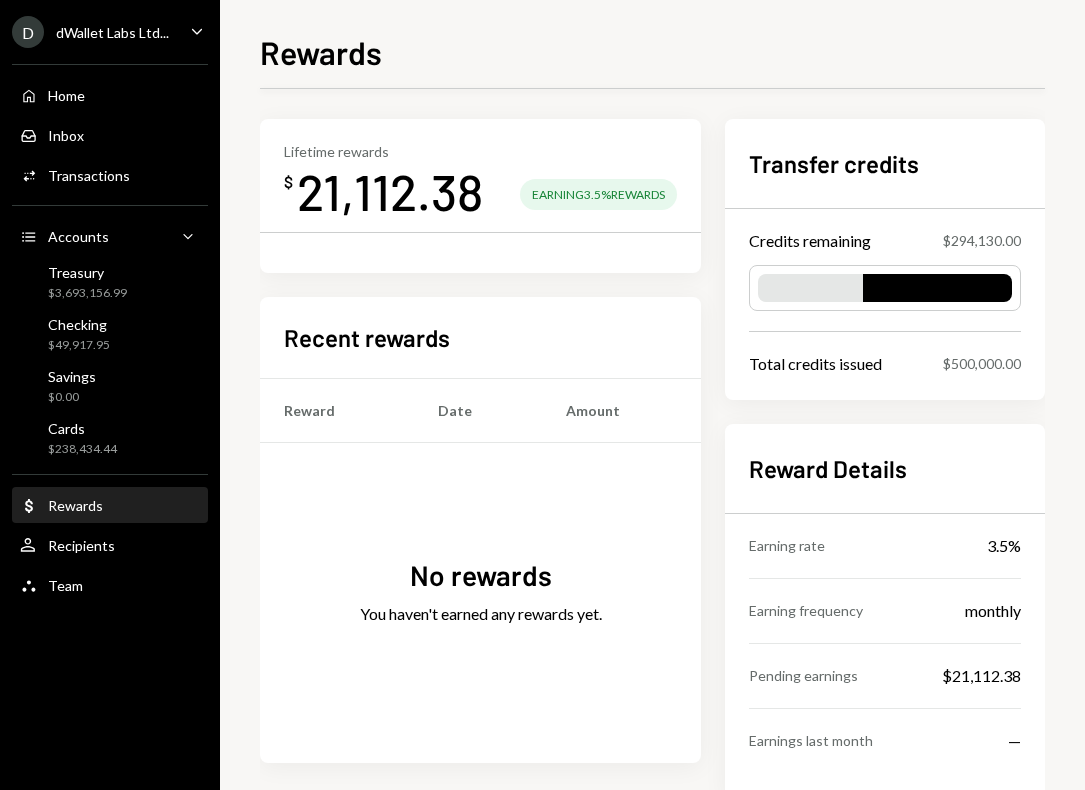scroll, scrollTop: 0, scrollLeft: 0, axis: both 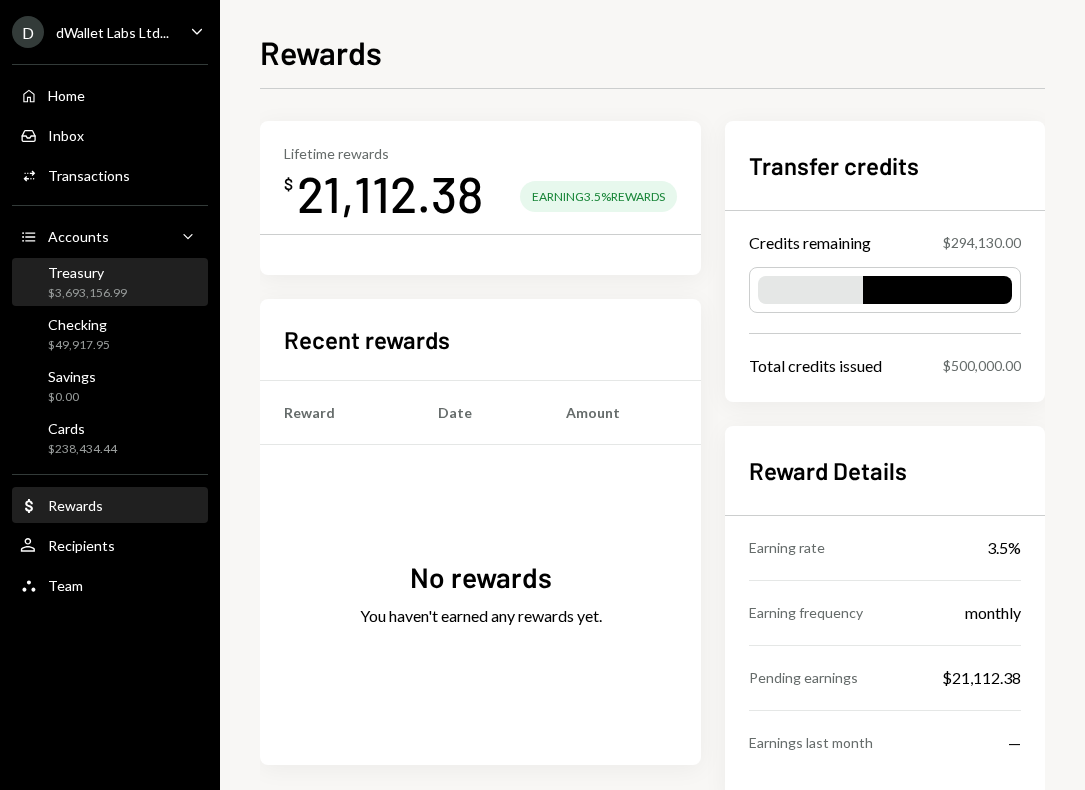 click on "Treasury $3,693,156.99" at bounding box center (87, 283) 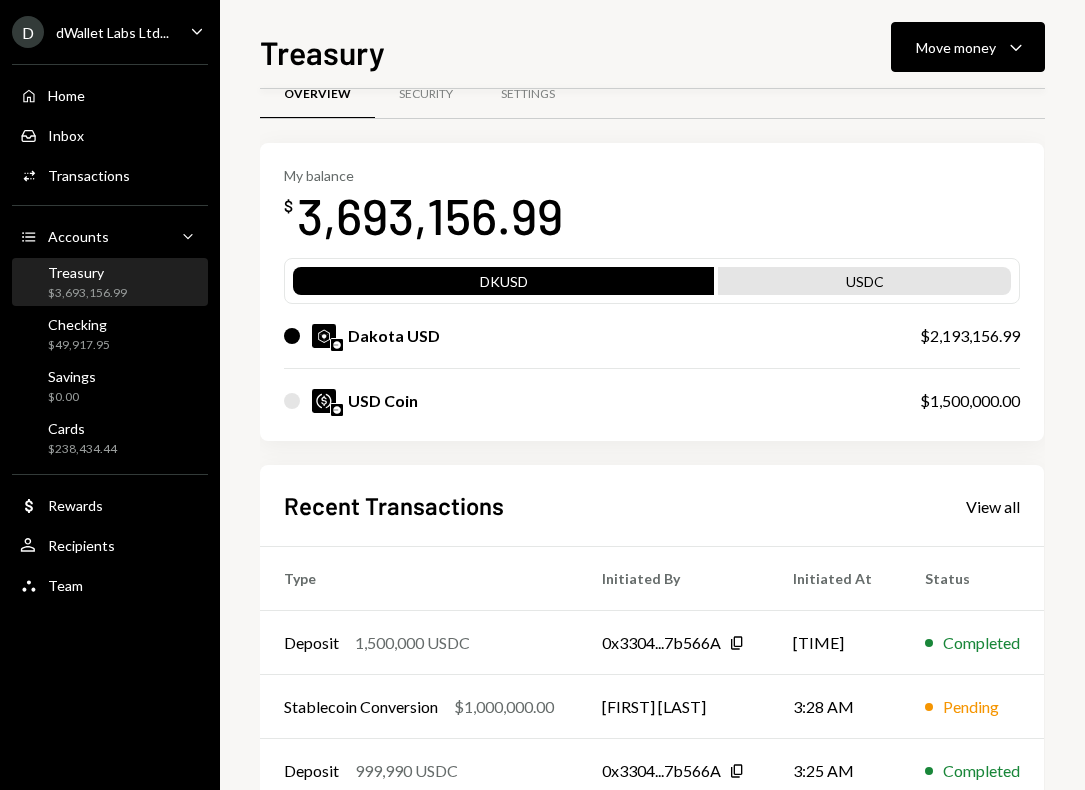 scroll, scrollTop: 46, scrollLeft: 0, axis: vertical 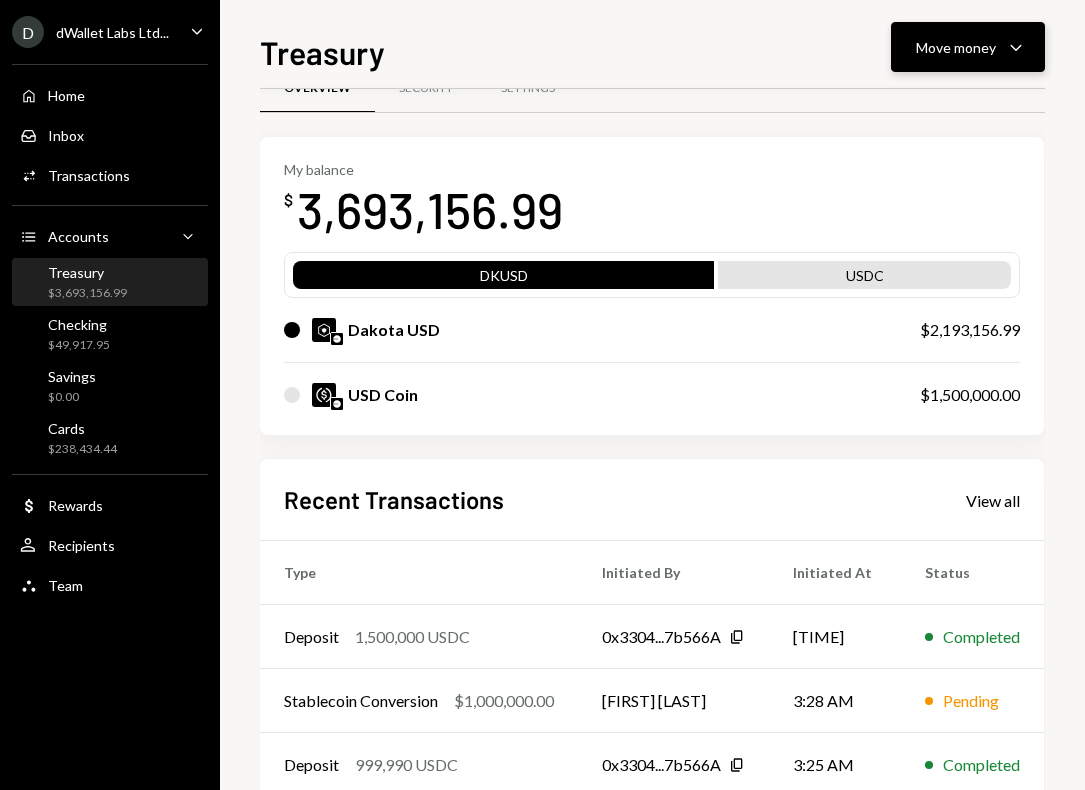 click on "Move money" at bounding box center (956, 47) 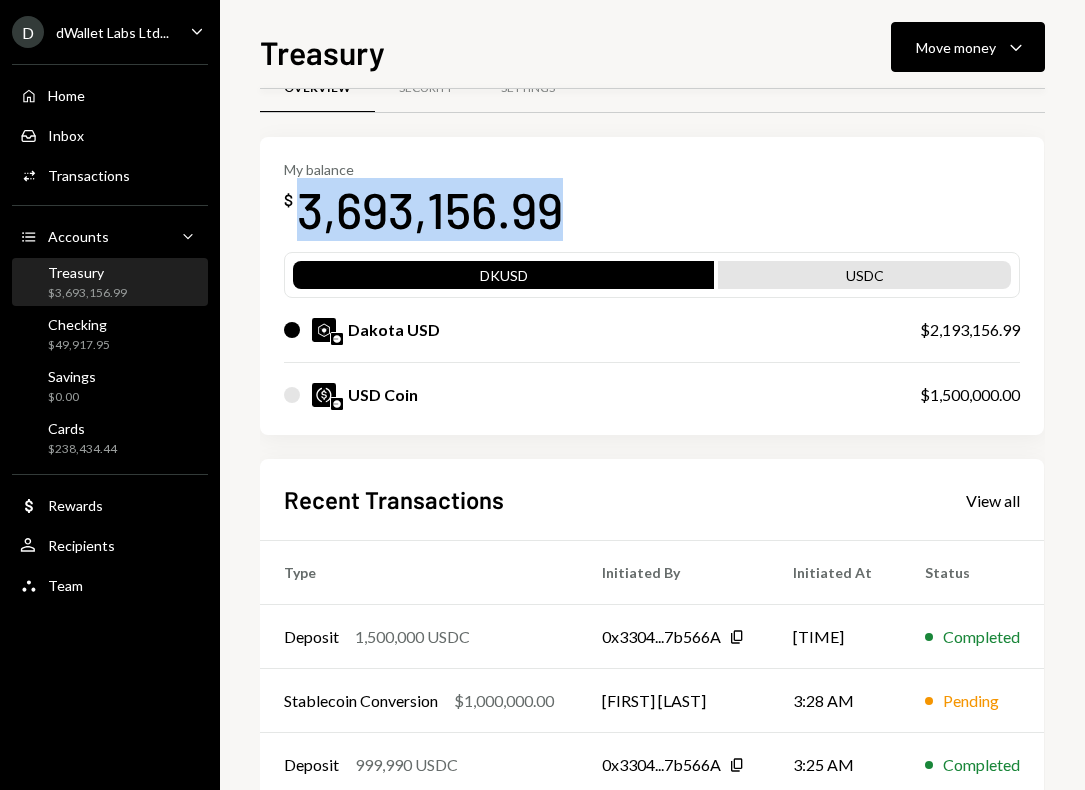 drag, startPoint x: 582, startPoint y: 202, endPoint x: 291, endPoint y: 225, distance: 291.90753 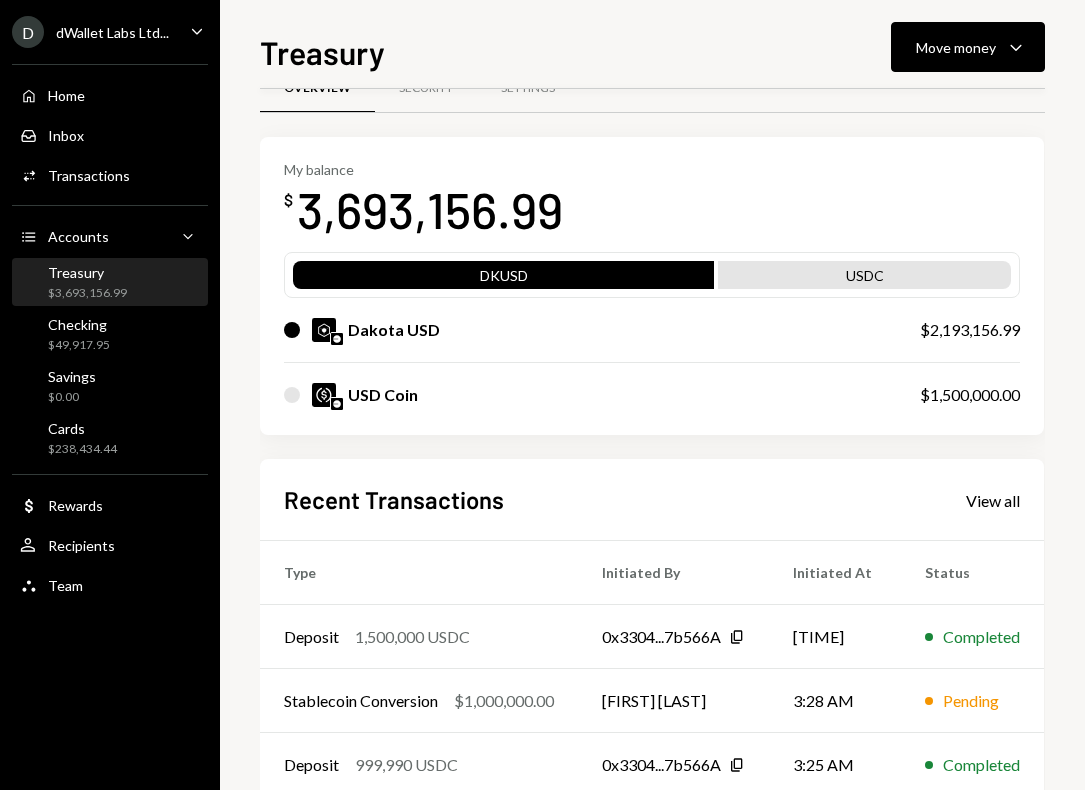 click on "My balance $ 3,693,156.99" at bounding box center (652, 201) 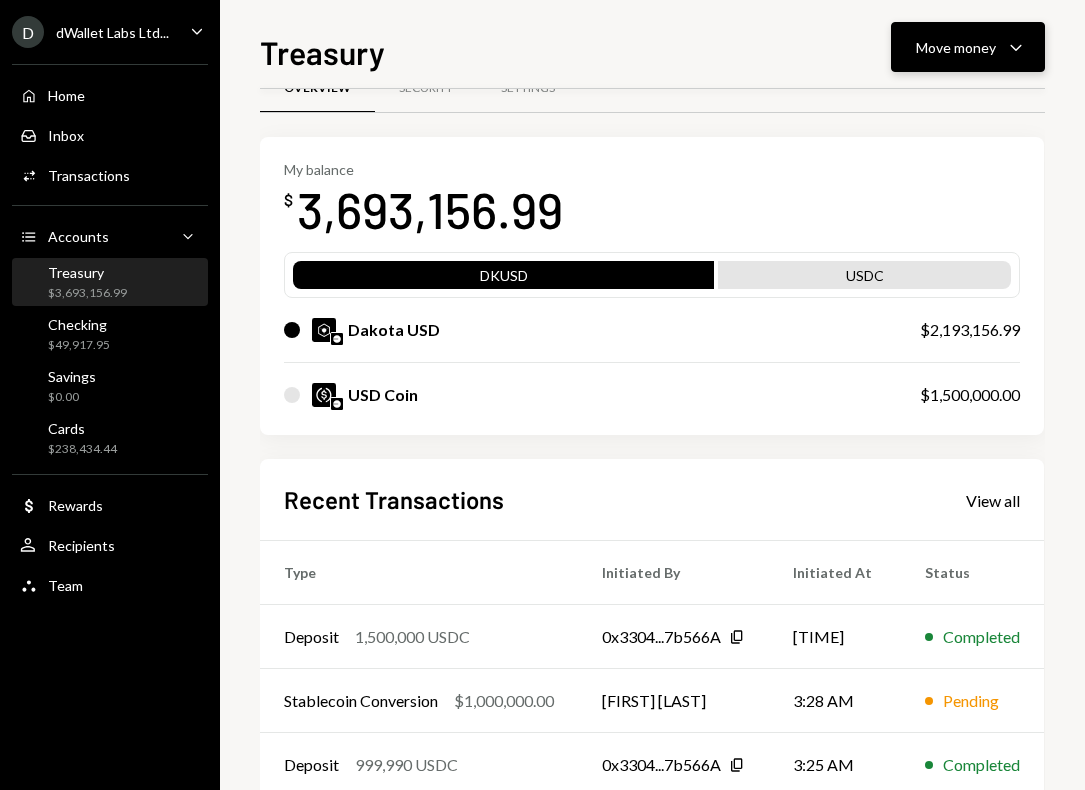 click on "Move money Caret Down" at bounding box center [968, 47] 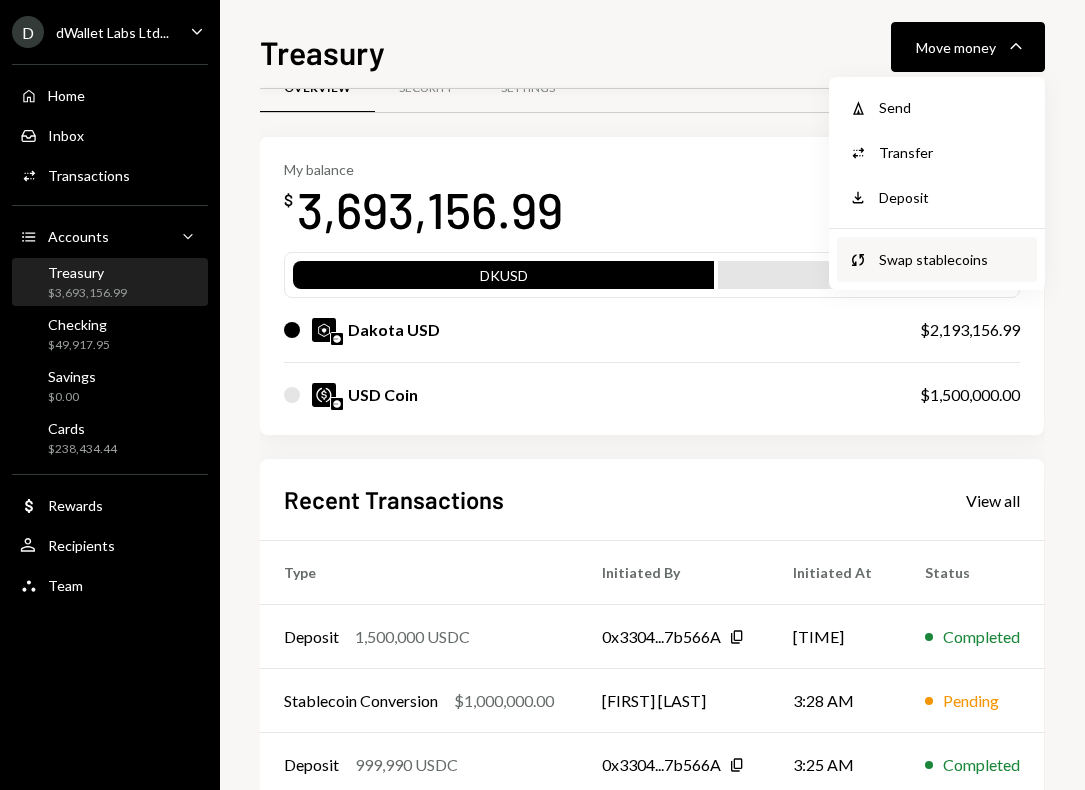 click on "Swap stablecoins" at bounding box center (952, 259) 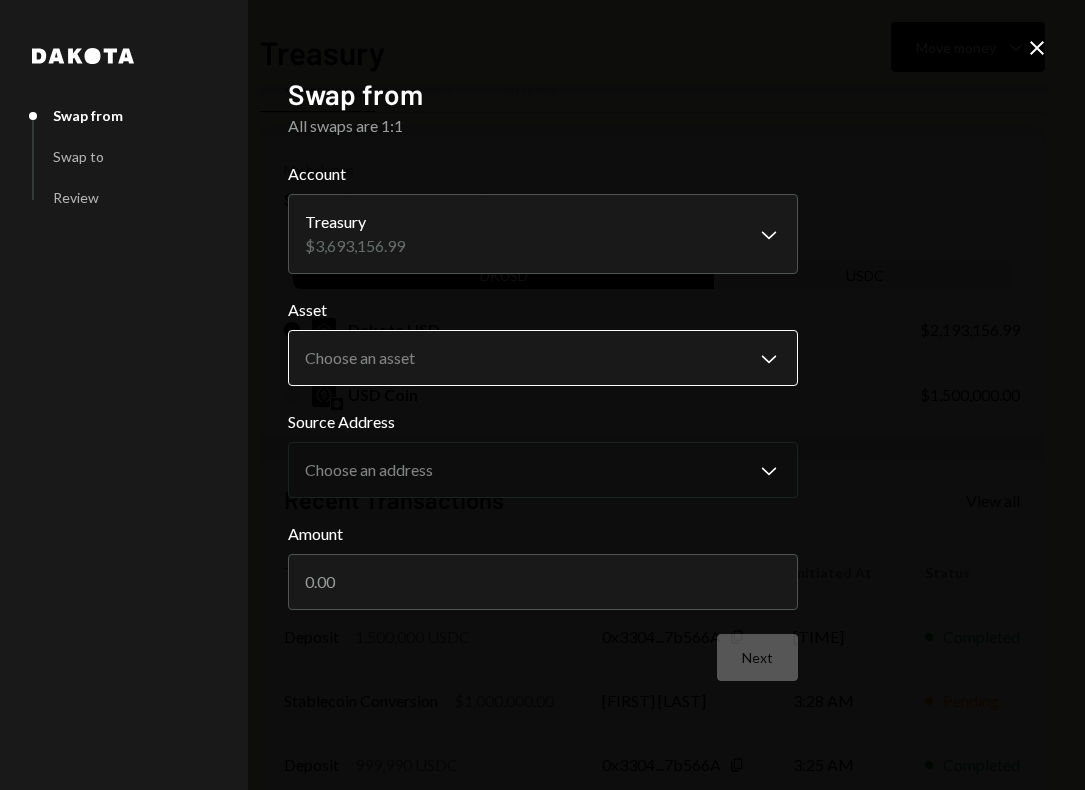 click on "D dWallet Labs Ltd... Caret Down Home Home Inbox Inbox Activities Transactions Accounts Accounts Caret Down Treasury $3,693,156.99 Checking $49,917.95 Savings $0.00 Cards $238,434.44 Dollar Rewards User Recipients Team Team Treasury Move money Caret Down Overview Security Settings My balance $ 3,693,156.99 DKUSD USDC Dakota USD $2,193,156.99 USD Coin $1,500,000.00 Recent Transactions View all Type Initiated By Initiated At Status Deposit 1,500,000  USDC 0x3304...7b566A Copy 3:47 AM Completed Stablecoin Conversion $1,000,000.00 David Lachmish 3:28 AM Pending Deposit 999,990  USDC 0x3304...7b566A Copy 3:25 AM Completed Deposit 10  USDC 0x3304...7b566A Copy 3:15 AM Completed Withdrawal 249,998  USDT David Lachmish 05/12/2025 Completed Account Details Routing Number 101019644 Copy Account Number • • • • • • • •  2602 Show Copy View more details Right Arrow Make international deposit Right Arrow Account Information Money in (last 30 days) Up Right Arrow $2,500,000.00 Money out (last 30 days) Dakota" at bounding box center (542, 395) 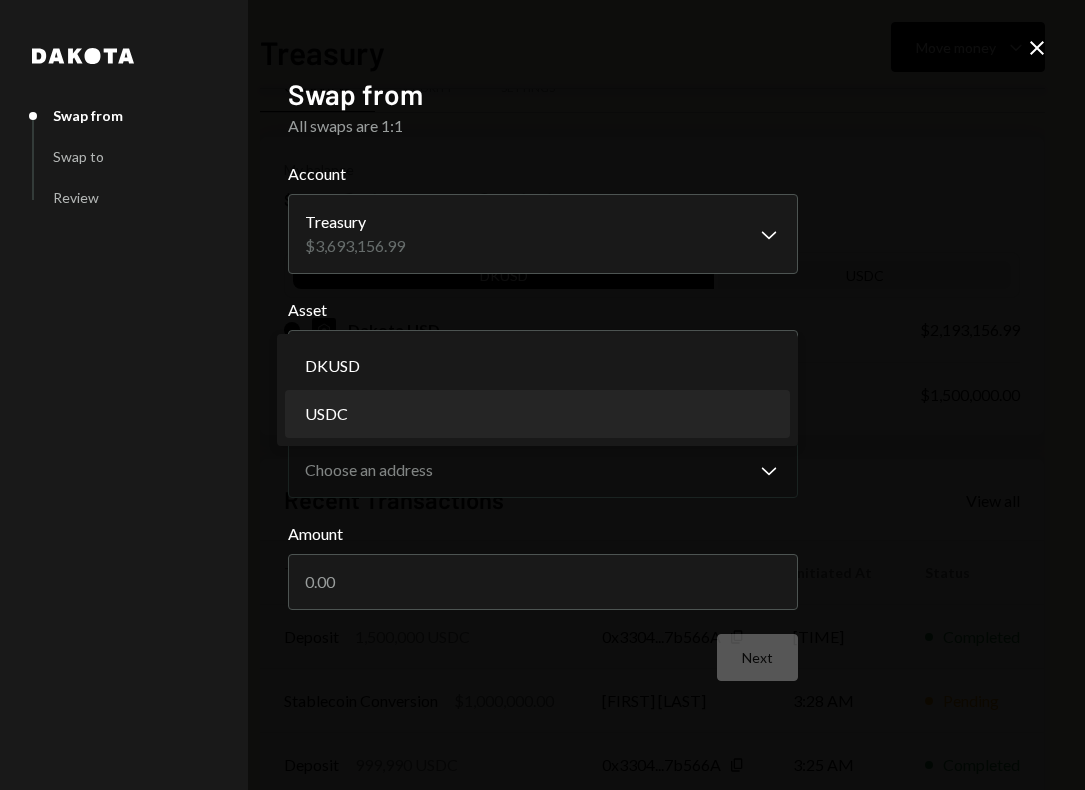 select on "****" 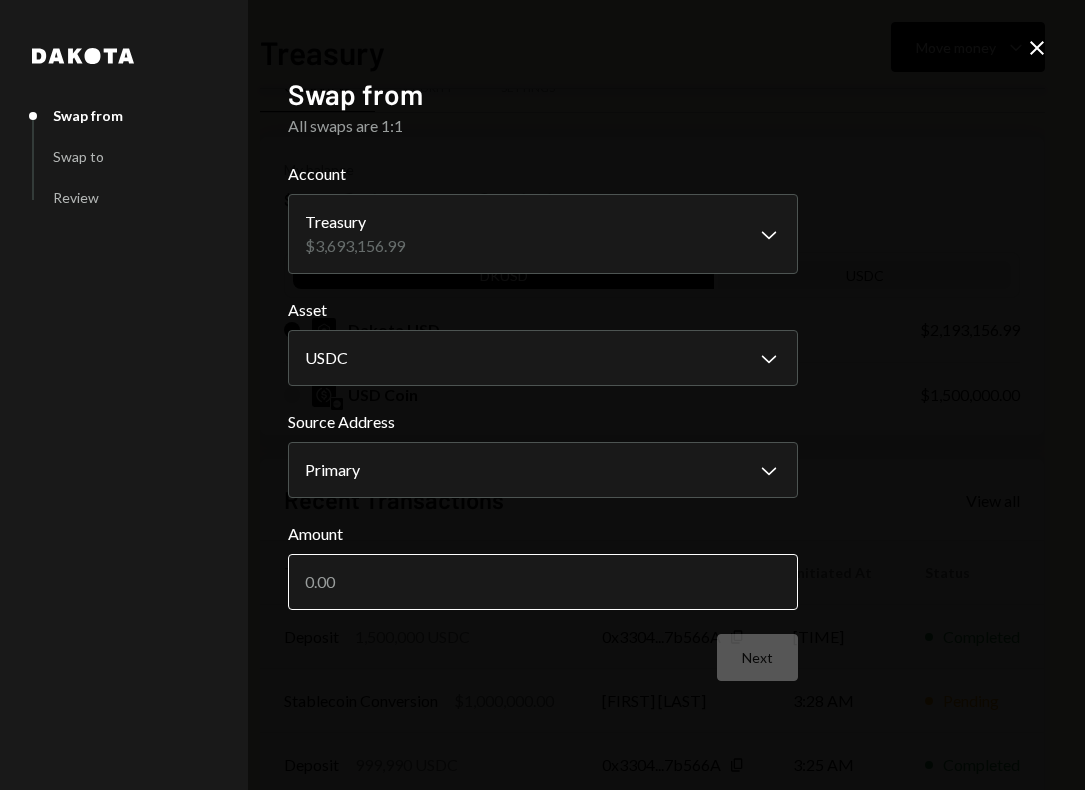 click on "Amount" at bounding box center [543, 582] 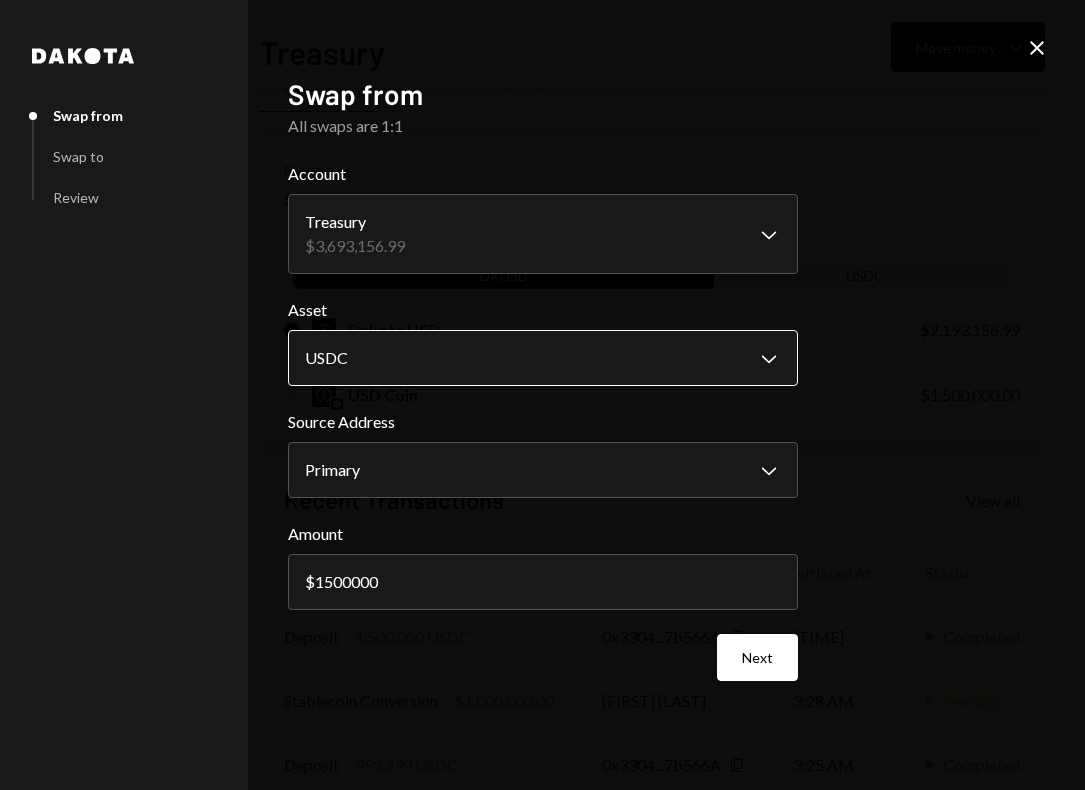 type on "1500000" 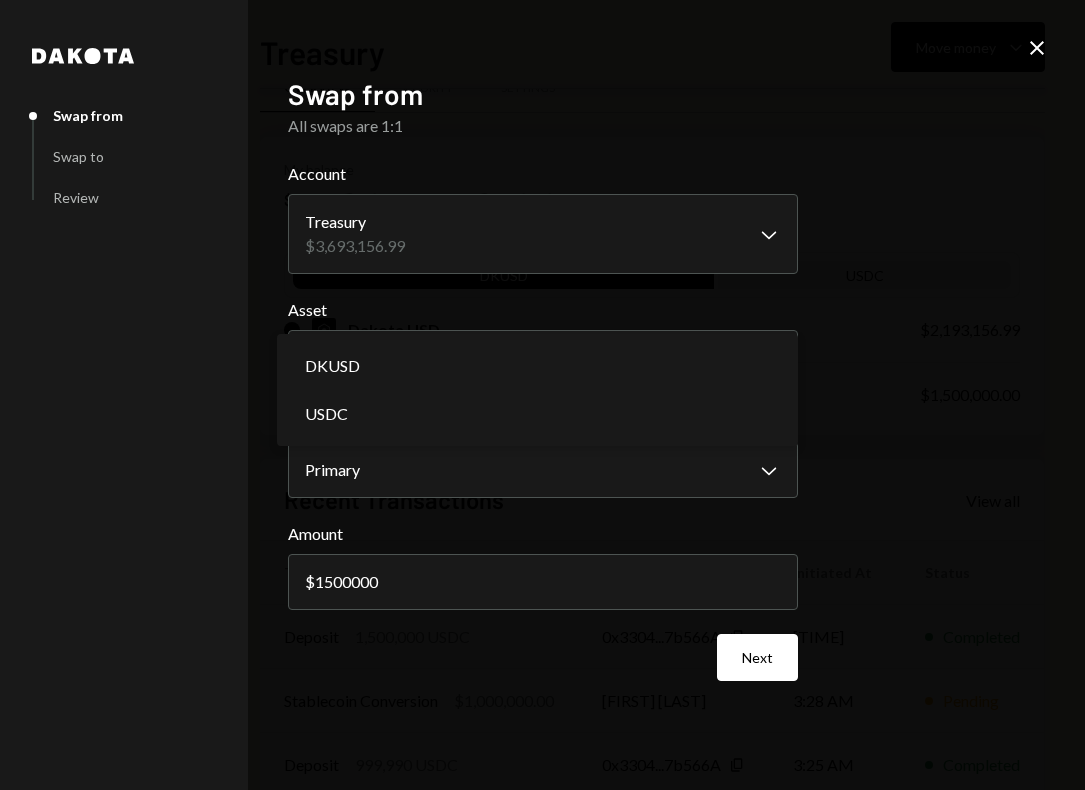 click on "Asset" at bounding box center (543, 310) 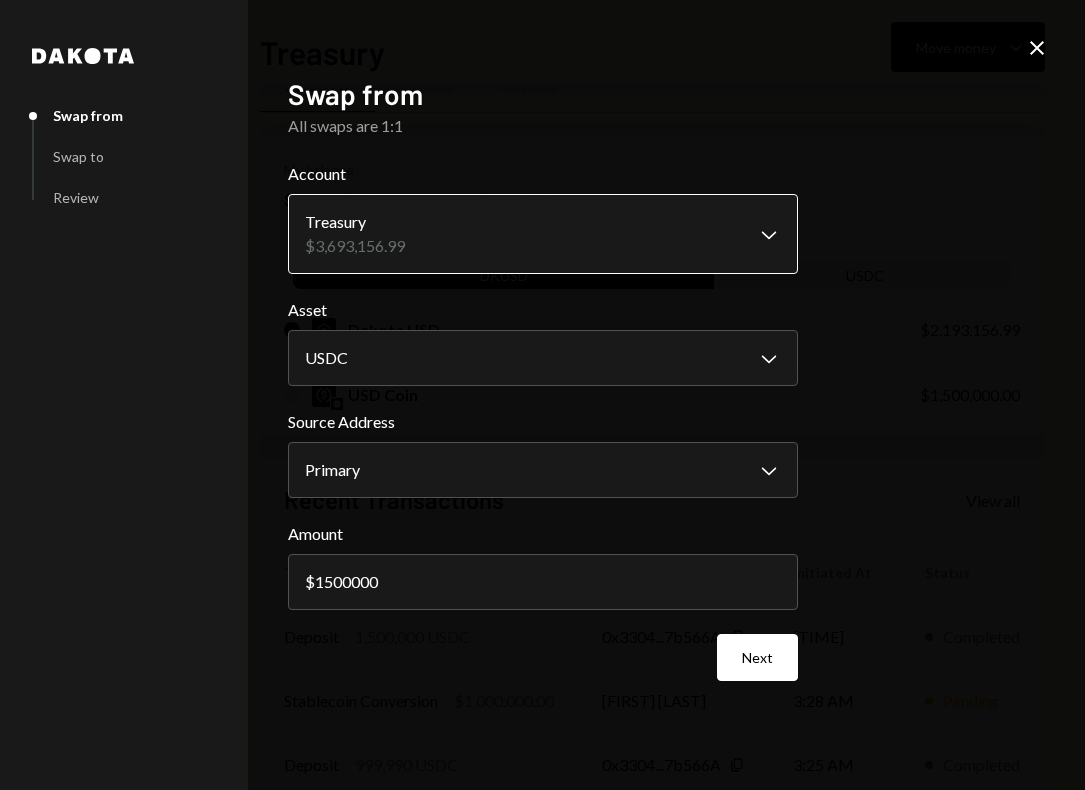 click on "D dWallet Labs Ltd... Caret Down Home Home Inbox Inbox Activities Transactions Accounts Accounts Caret Down Treasury $3,693,156.99 Checking $49,917.95 Savings $0.00 Cards $238,434.44 Dollar Rewards User Recipients Team Team Treasury Move money Caret Down Overview Security Settings My balance $ 3,693,156.99 DKUSD USDC Dakota USD $2,193,156.99 USD Coin $1,500,000.00 Recent Transactions View all Type Initiated By Initiated At Status Deposit 1,500,000  USDC 0x3304...7b566A Copy 3:47 AM Completed Stablecoin Conversion $1,000,000.00 David Lachmish 3:28 AM Pending Deposit 999,990  USDC 0x3304...7b566A Copy 3:25 AM Completed Deposit 10  USDC 0x3304...7b566A Copy 3:15 AM Completed Withdrawal 249,998  USDT David Lachmish 05/12/2025 Completed Account Details Routing Number 101019644 Copy Account Number • • • • • • • •  2602 Show Copy View more details Right Arrow Make international deposit Right Arrow Account Information Money in (last 30 days) Up Right Arrow $2,500,000.00 Money out (last 30 days) Dakota" at bounding box center [542, 395] 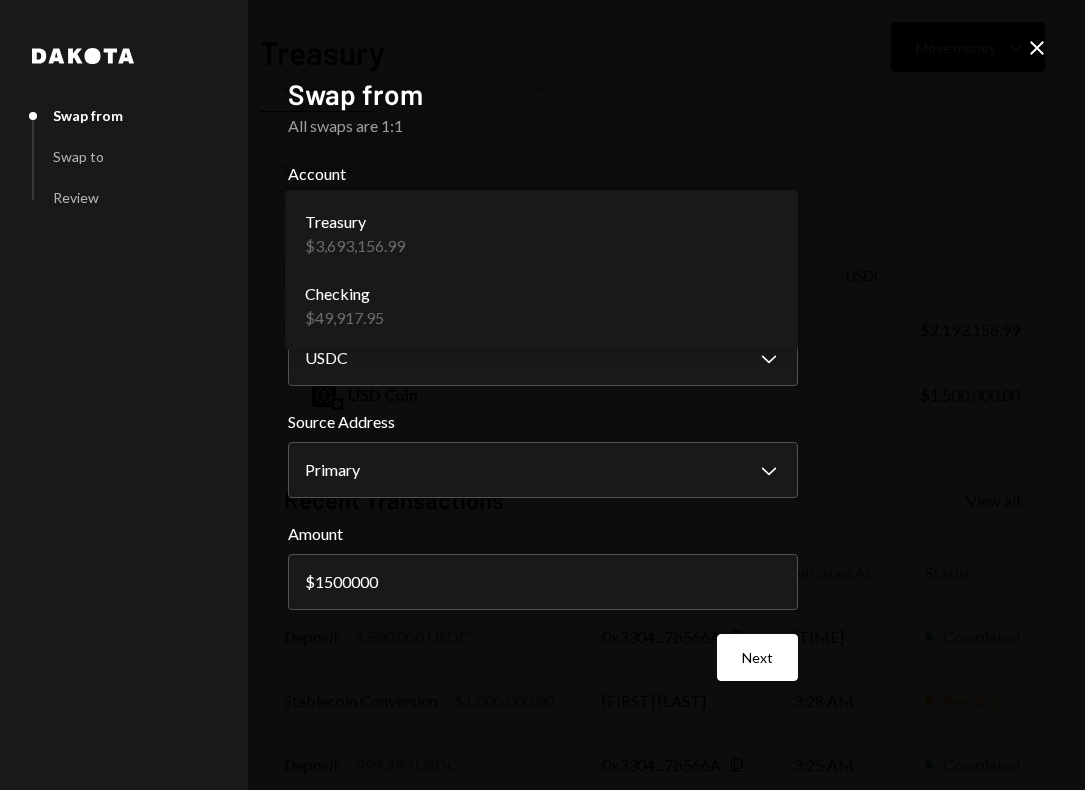 click on "Account" at bounding box center (543, 174) 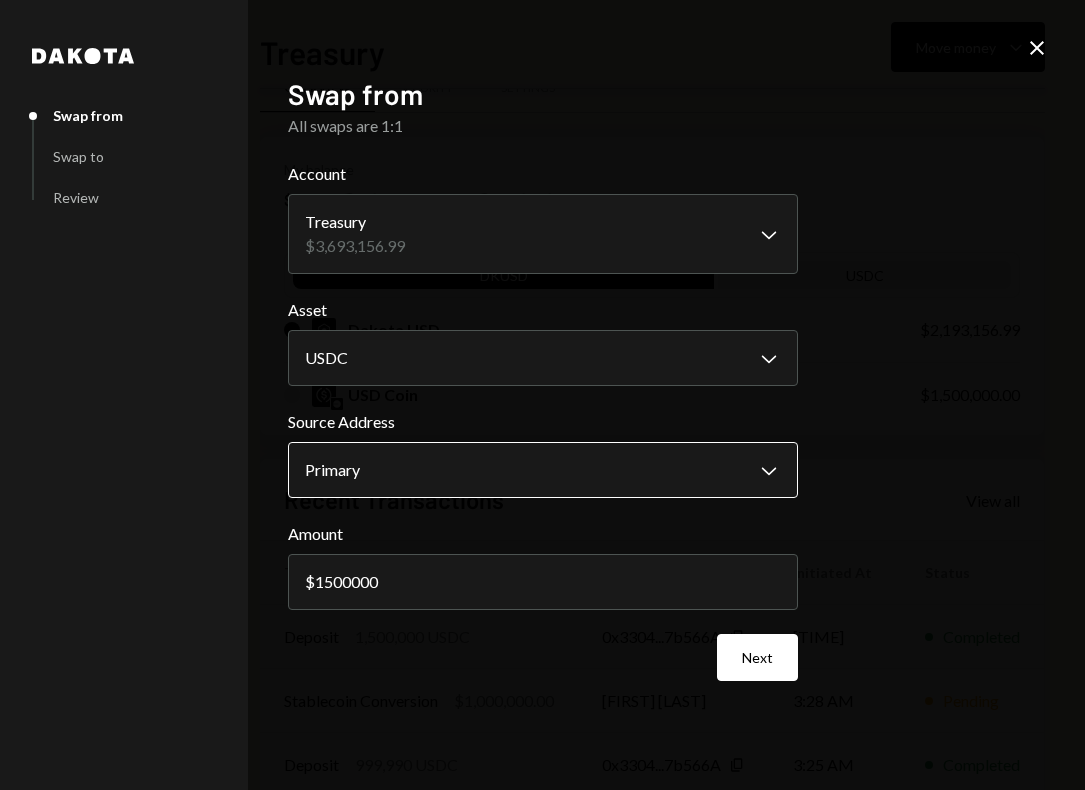 click on "D dWallet Labs Ltd... Caret Down Home Home Inbox Inbox Activities Transactions Accounts Accounts Caret Down Treasury $3,693,156.99 Checking $49,917.95 Savings $0.00 Cards $238,434.44 Dollar Rewards User Recipients Team Team Treasury Move money Caret Down Overview Security Settings My balance $ 3,693,156.99 DKUSD USDC Dakota USD $2,193,156.99 USD Coin $1,500,000.00 Recent Transactions View all Type Initiated By Initiated At Status Deposit 1,500,000  USDC 0x3304...7b566A Copy 3:47 AM Completed Stablecoin Conversion $1,000,000.00 David Lachmish 3:28 AM Pending Deposit 999,990  USDC 0x3304...7b566A Copy 3:25 AM Completed Deposit 10  USDC 0x3304...7b566A Copy 3:15 AM Completed Withdrawal 249,998  USDT David Lachmish 05/12/2025 Completed Account Details Routing Number 101019644 Copy Account Number • • • • • • • •  2602 Show Copy View more details Right Arrow Make international deposit Right Arrow Account Information Money in (last 30 days) Up Right Arrow $2,500,000.00 Money out (last 30 days) Dakota" at bounding box center [542, 395] 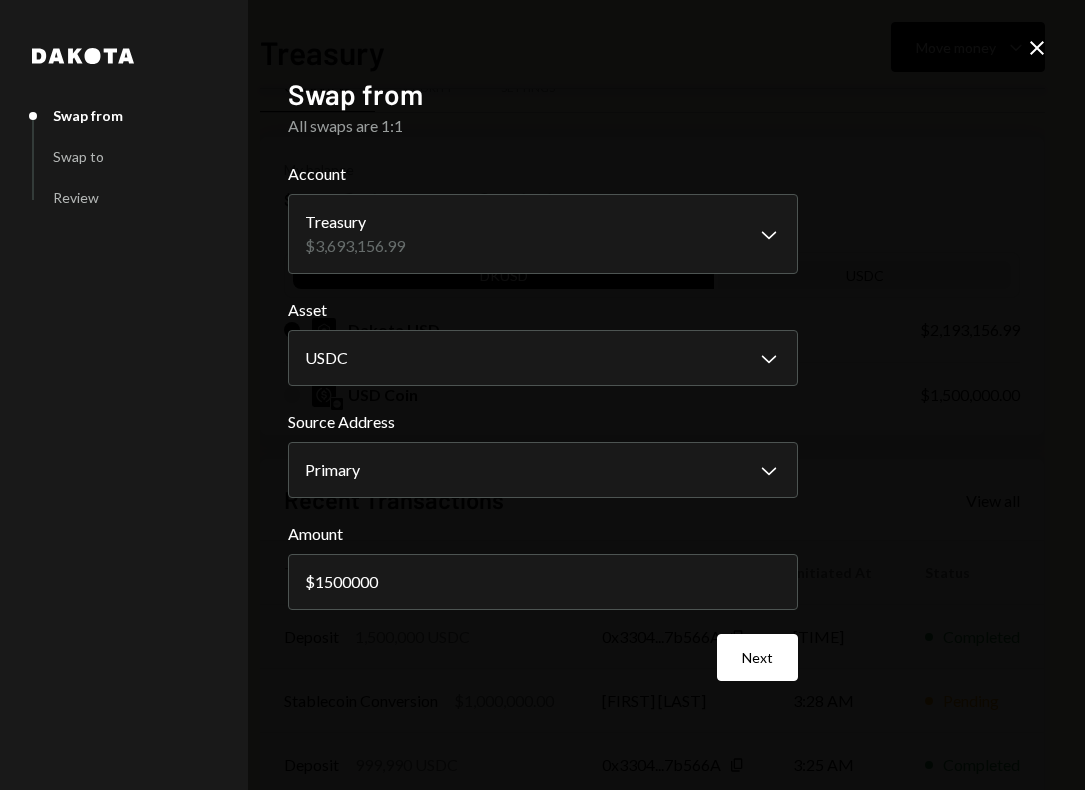 click on "Source Address" at bounding box center (543, 422) 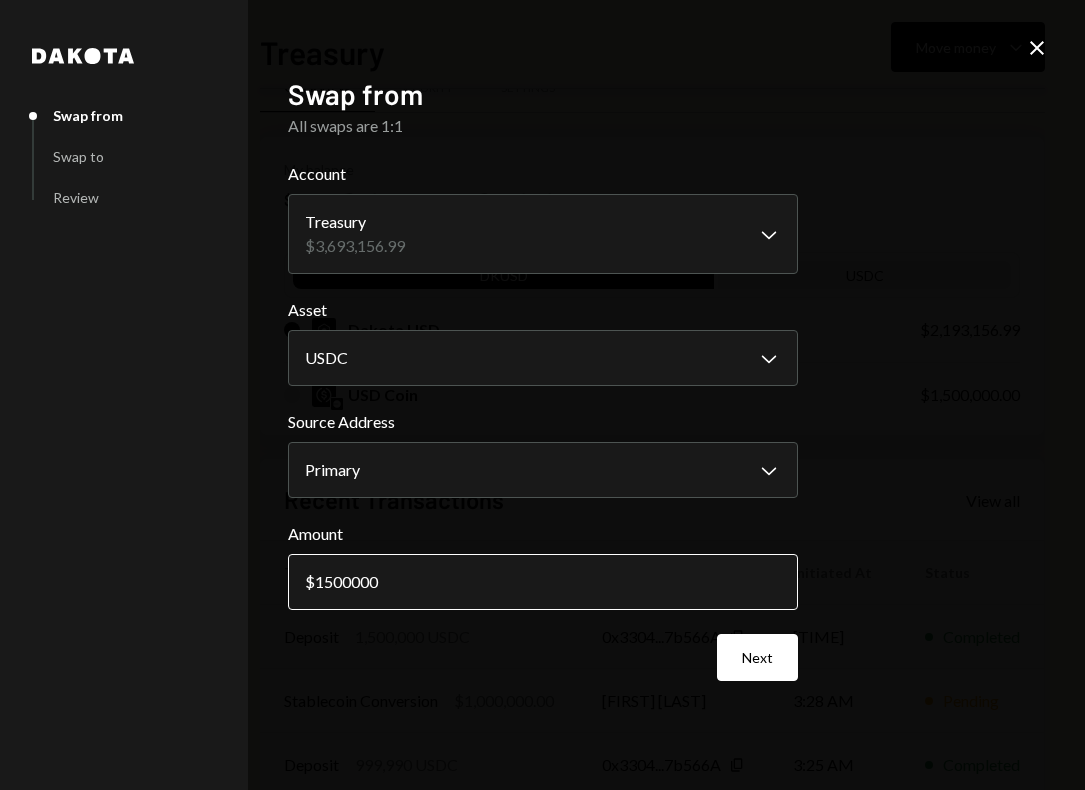 click on "1500000" at bounding box center (543, 582) 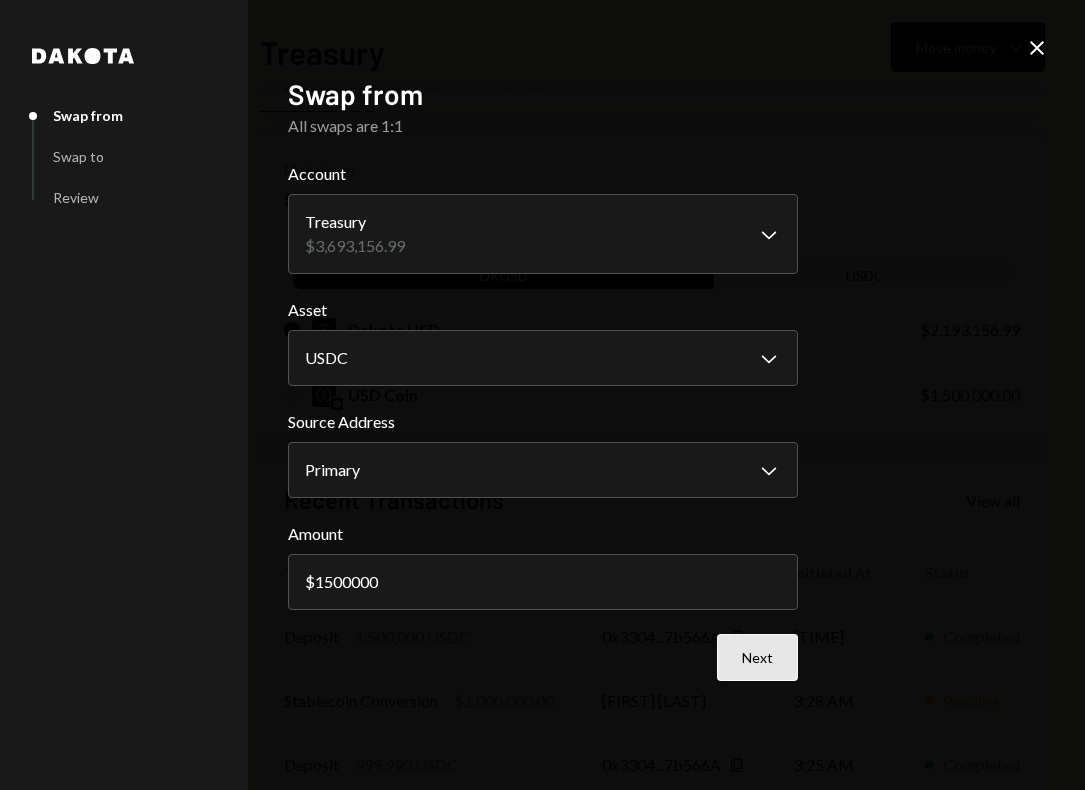 click on "Next" at bounding box center (757, 657) 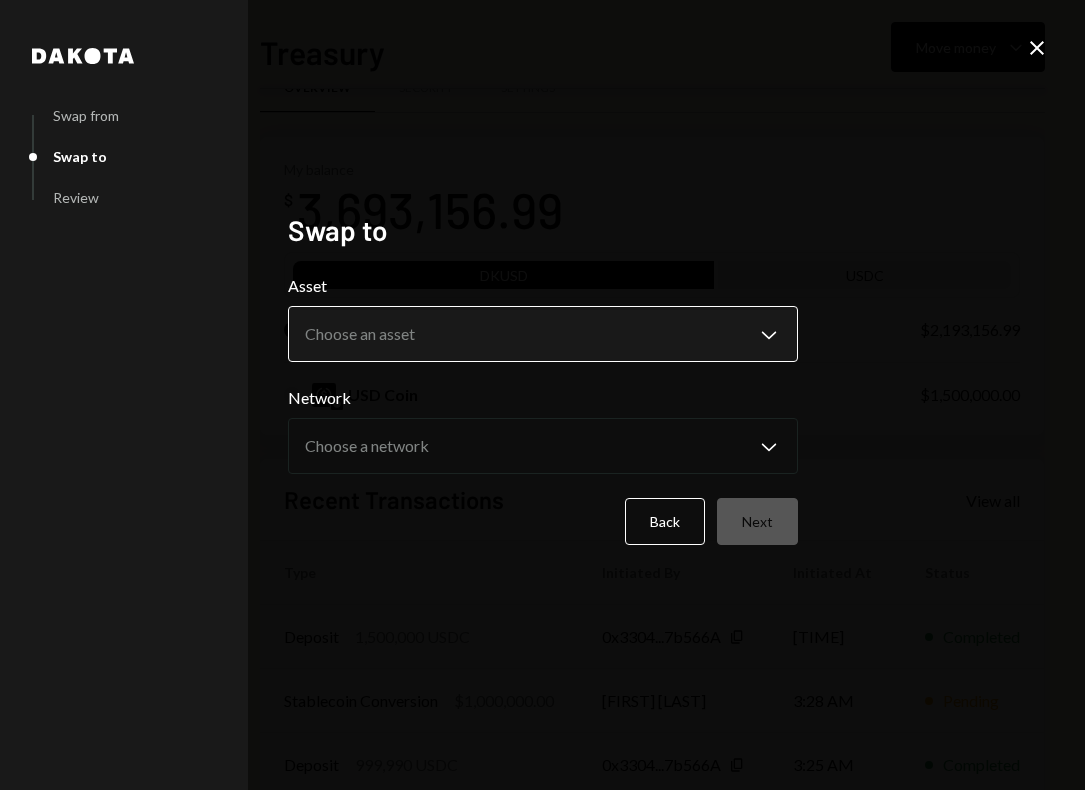 click on "D dWallet Labs Ltd... Caret Down Home Home Inbox Inbox Activities Transactions Accounts Accounts Caret Down Treasury $3,693,156.99 Checking $49,917.95 Savings $0.00 Cards $238,434.44 Dollar Rewards User Recipients Team Team Treasury Move money Caret Down Overview Security Settings My balance $ 3,693,156.99 DKUSD USDC Dakota USD $2,193,156.99 USD Coin $1,500,000.00 Recent Transactions View all Type Initiated By Initiated At Status Deposit 1,500,000  USDC 0x3304...7b566A Copy 3:47 AM Completed Stablecoin Conversion $1,000,000.00 David Lachmish 3:28 AM Pending Deposit 999,990  USDC 0x3304...7b566A Copy 3:25 AM Completed Deposit 10  USDC 0x3304...7b566A Copy 3:15 AM Completed Withdrawal 249,998  USDT David Lachmish 05/12/2025 Completed Account Details Routing Number 101019644 Copy Account Number • • • • • • • •  2602 Show Copy View more details Right Arrow Make international deposit Right Arrow Account Information Money in (last 30 days) Up Right Arrow $2,500,000.00 Money out (last 30 days) Dakota" at bounding box center [542, 395] 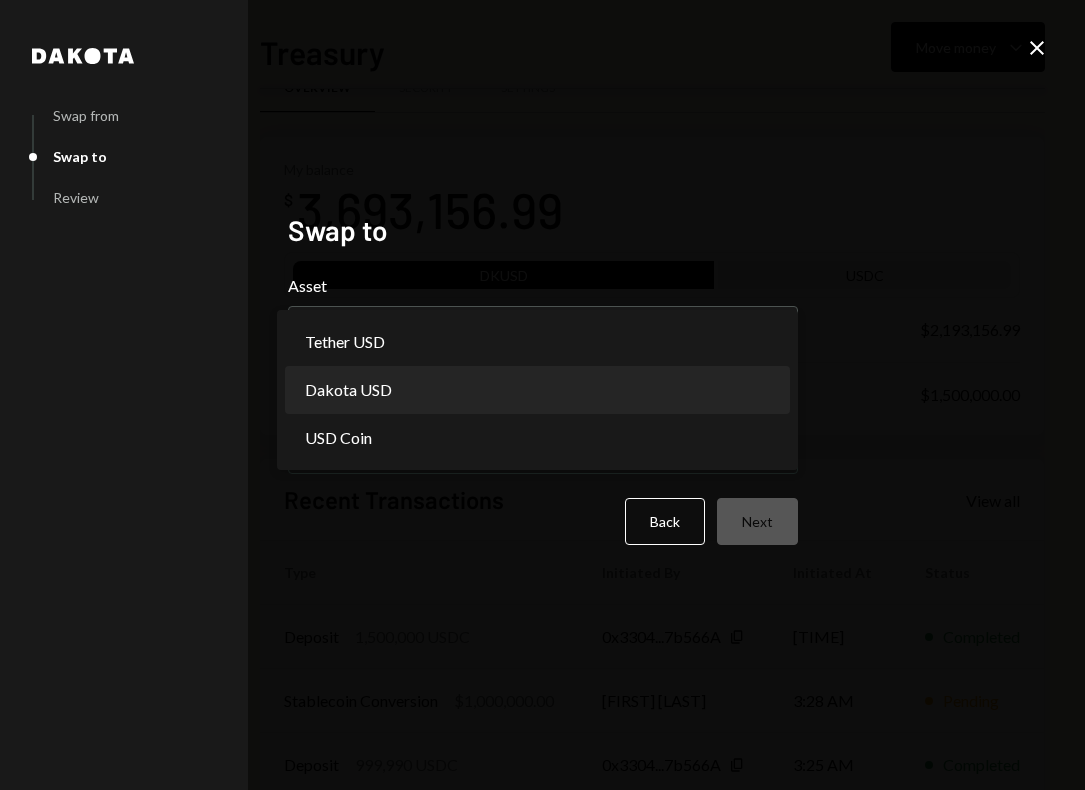 select on "*****" 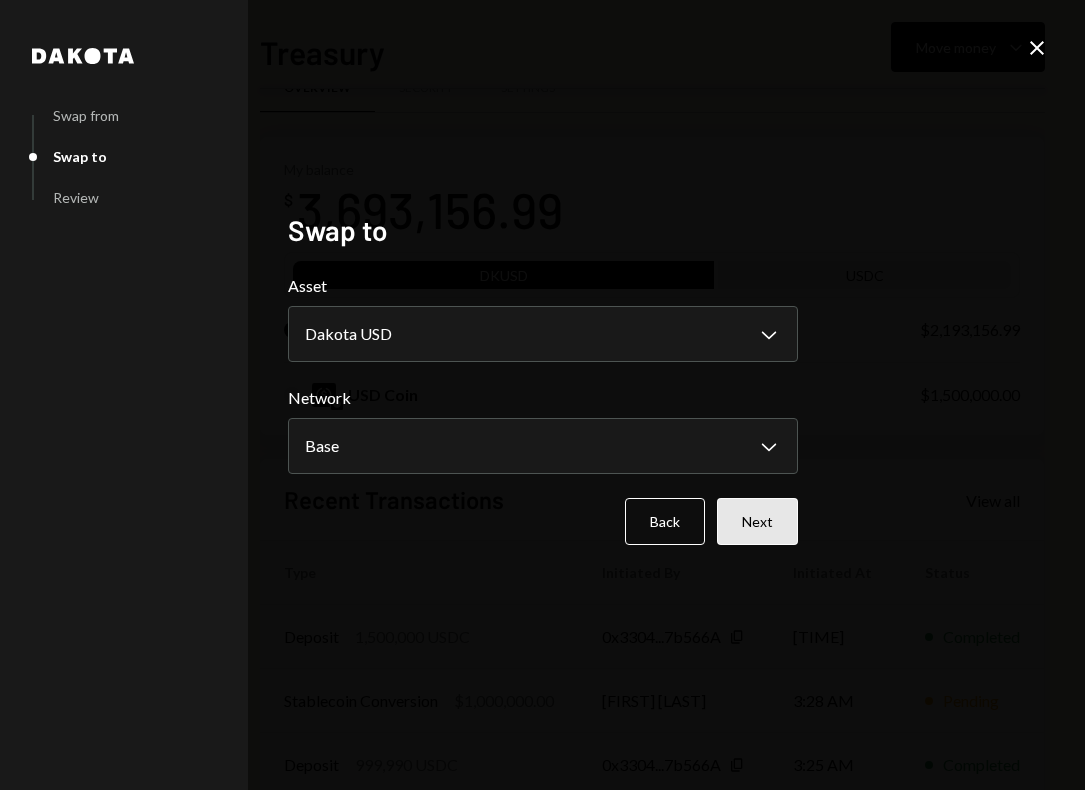click on "Next" at bounding box center (757, 521) 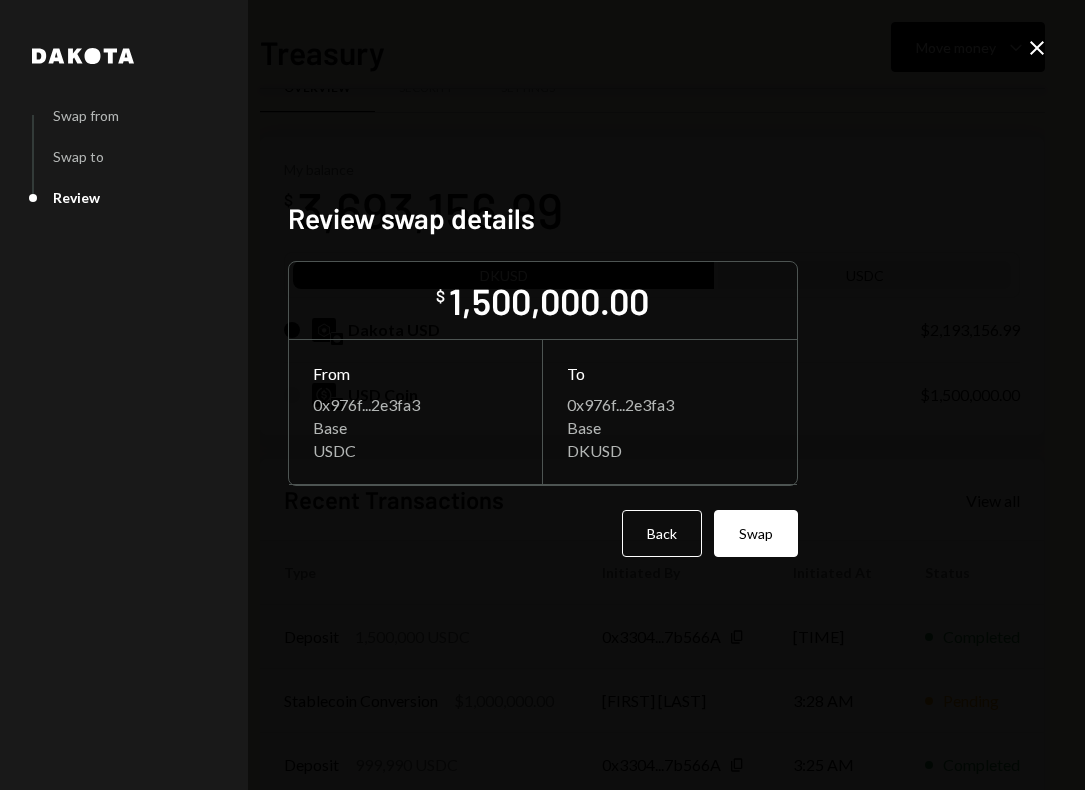 click on "Swap" at bounding box center (756, 533) 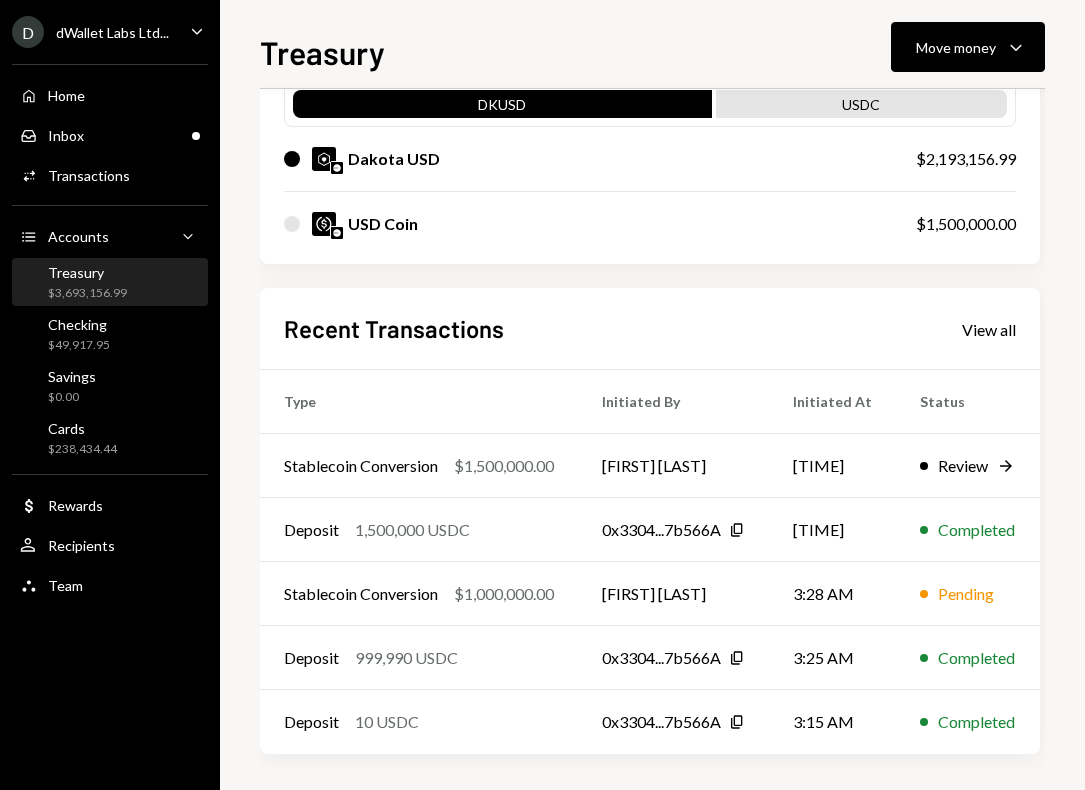scroll, scrollTop: 221, scrollLeft: 0, axis: vertical 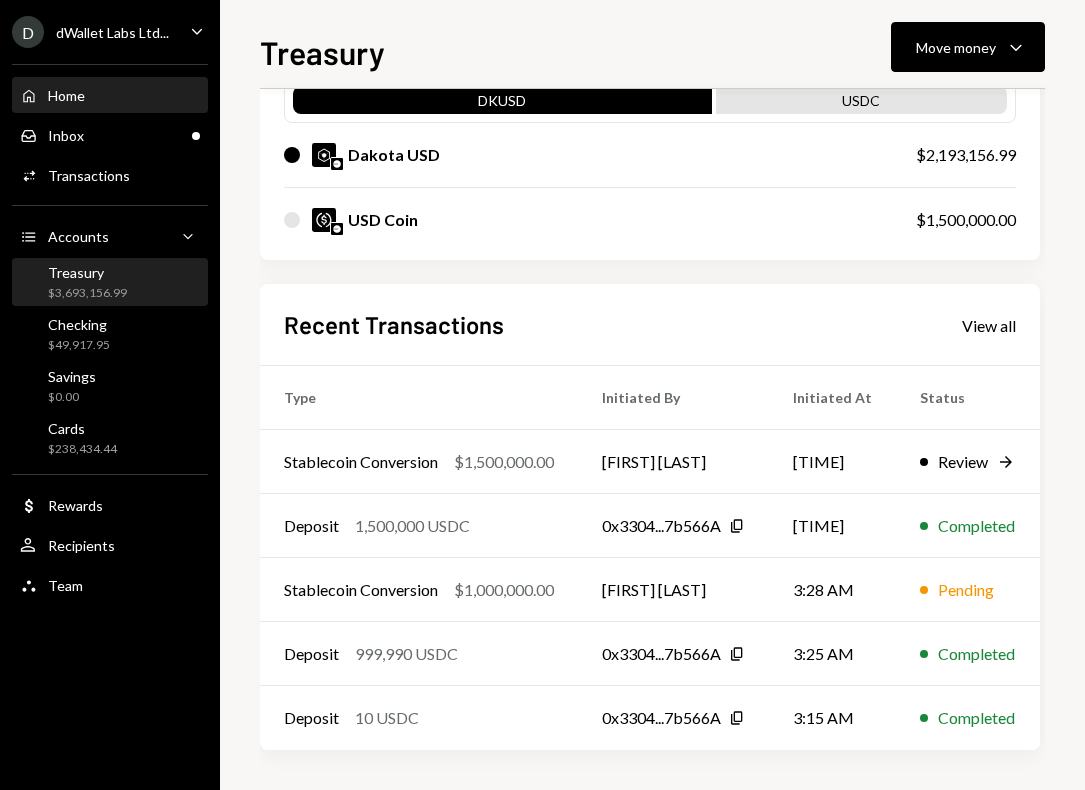 click on "Home Home" at bounding box center (110, 96) 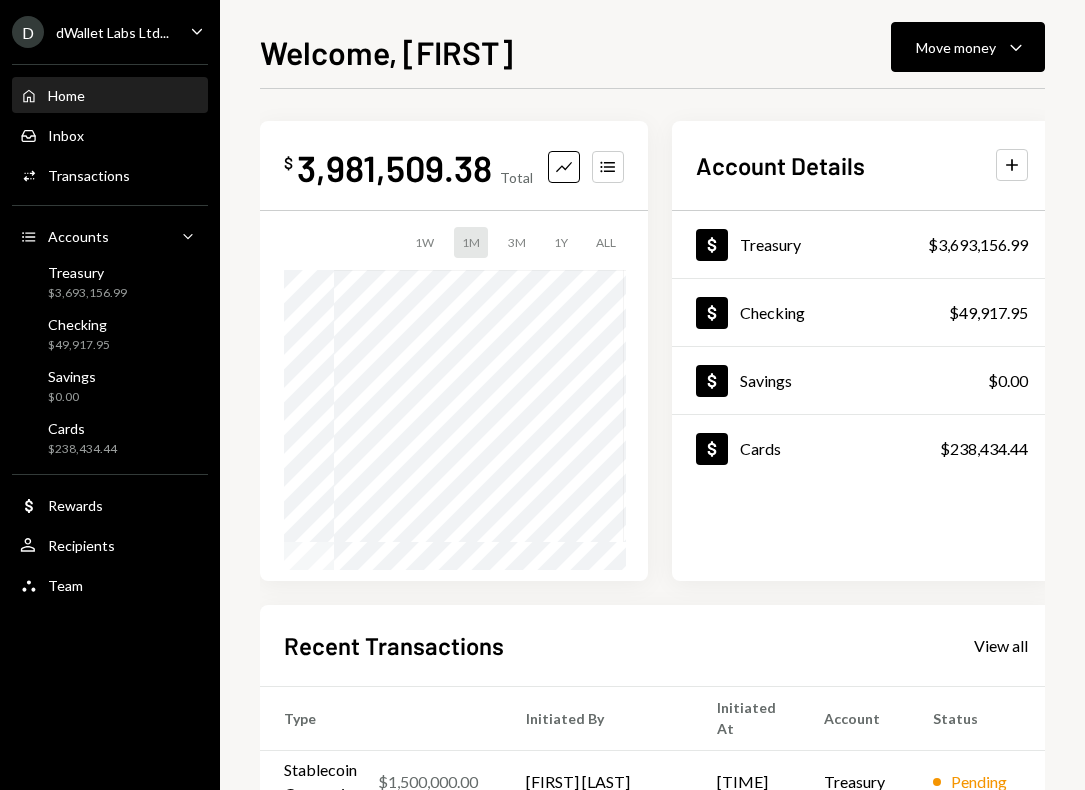 click on "Home Home" at bounding box center [110, 96] 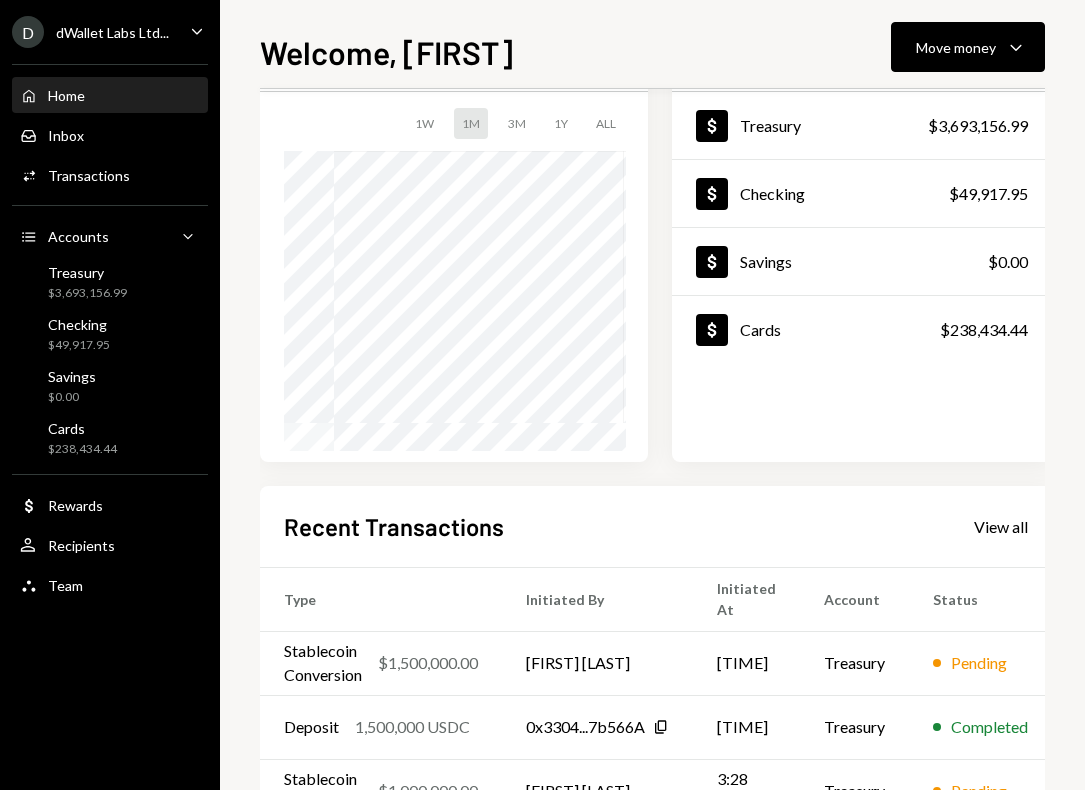 scroll, scrollTop: 0, scrollLeft: 0, axis: both 